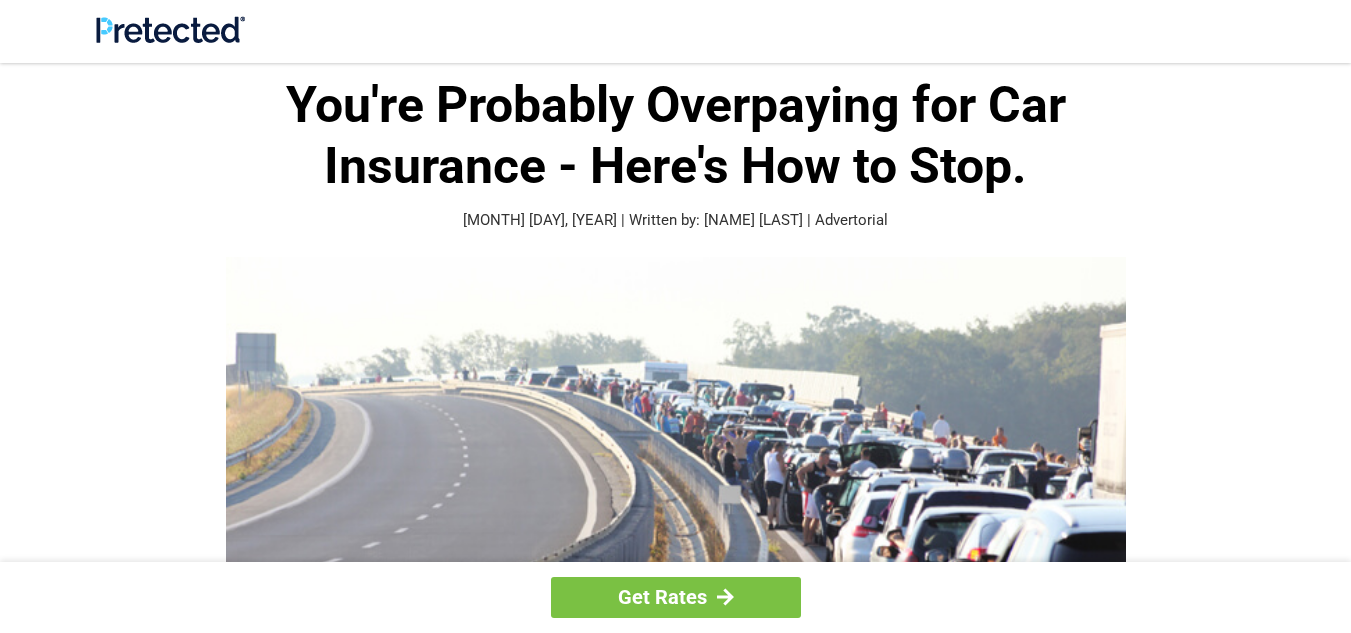 scroll, scrollTop: 0, scrollLeft: 0, axis: both 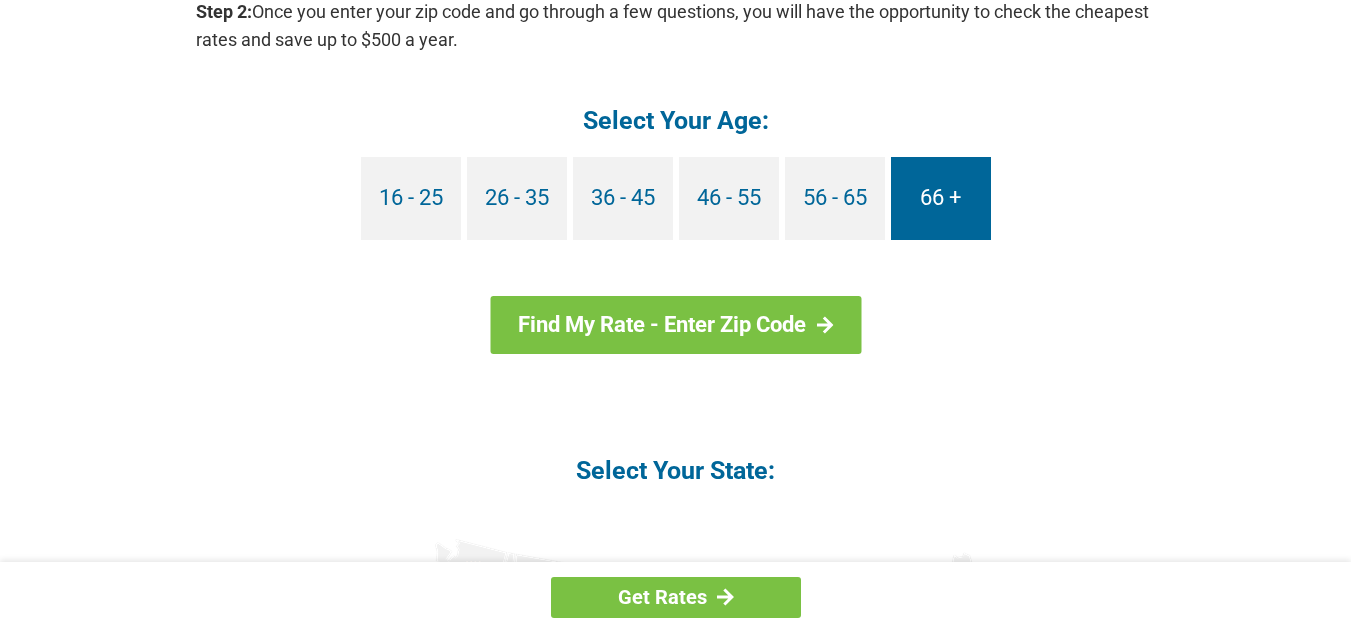 click on "66 +" at bounding box center [941, 198] 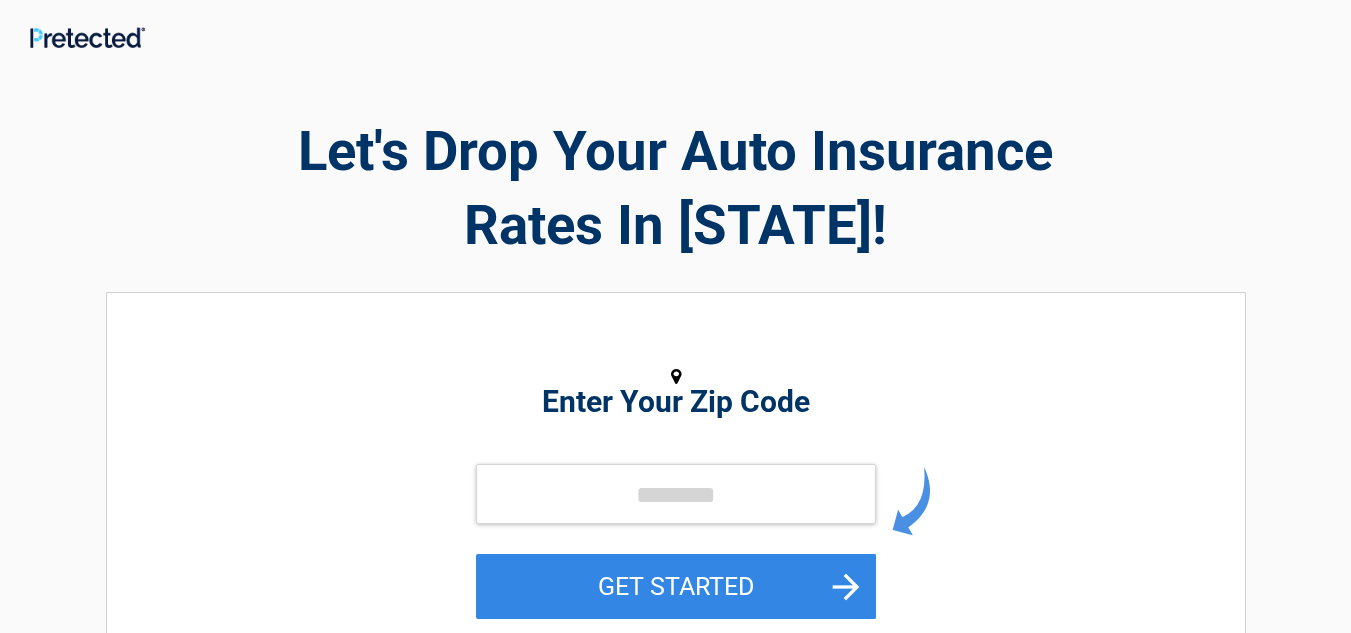 scroll, scrollTop: 0, scrollLeft: 0, axis: both 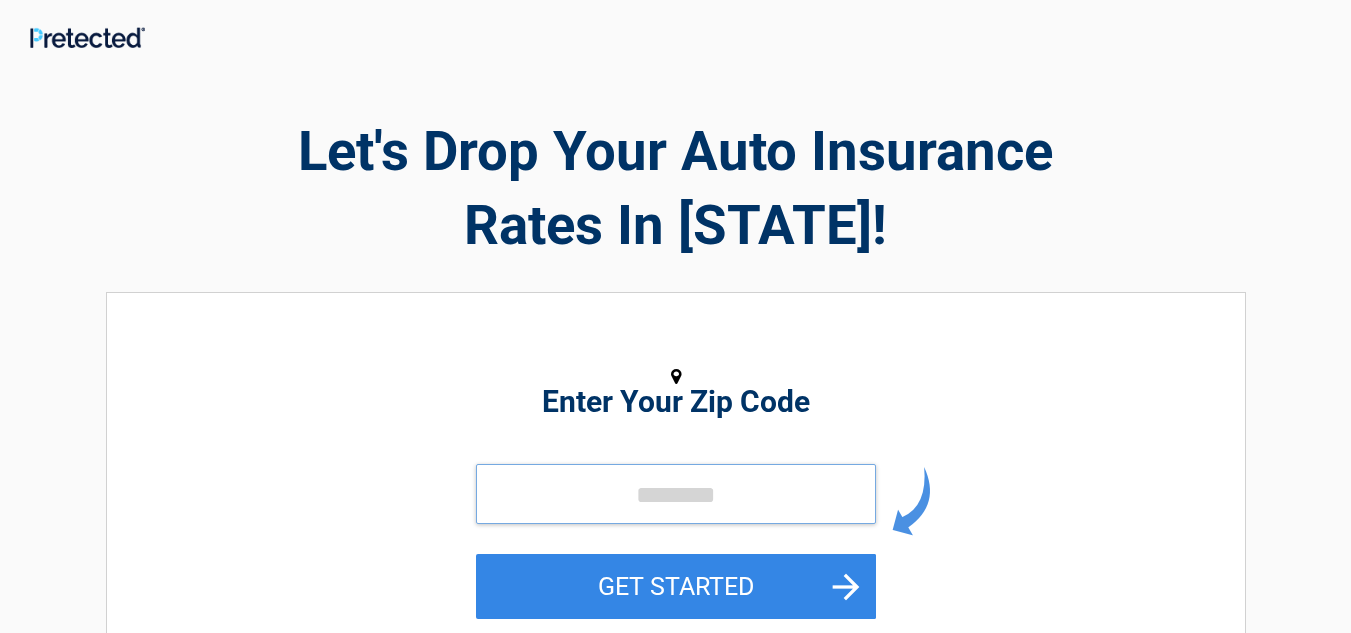 click at bounding box center (676, 494) 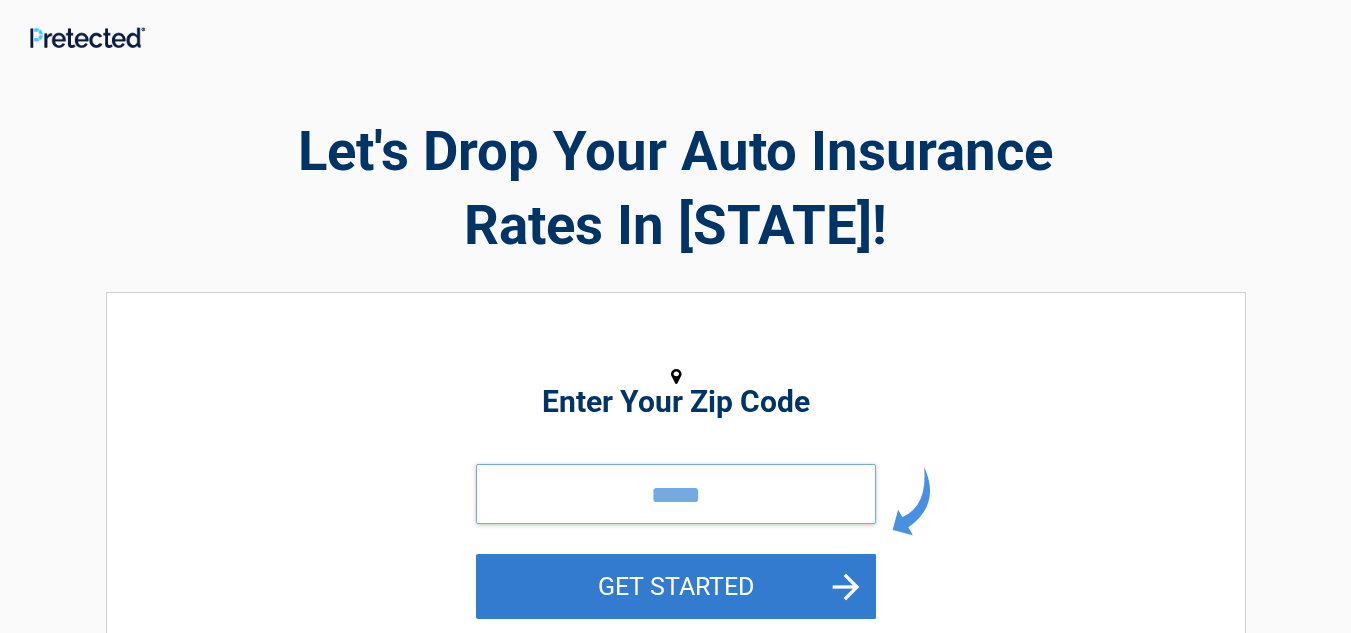type on "*****" 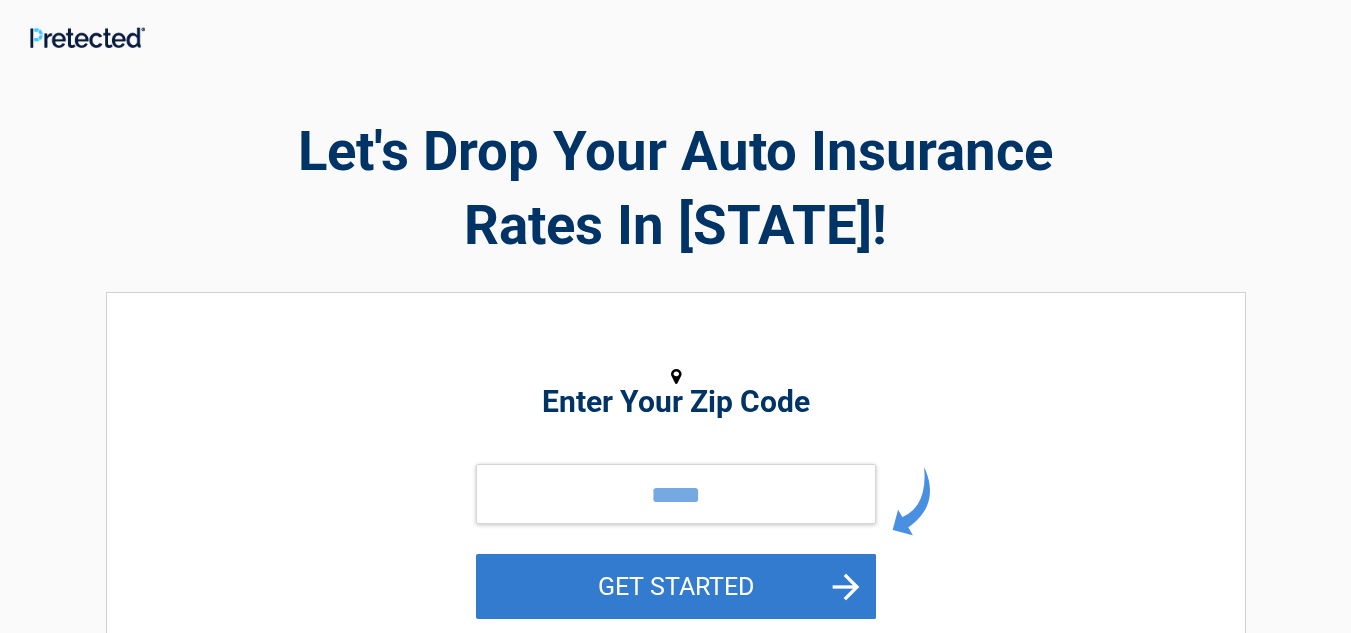 click on "GET STARTED" at bounding box center (676, 586) 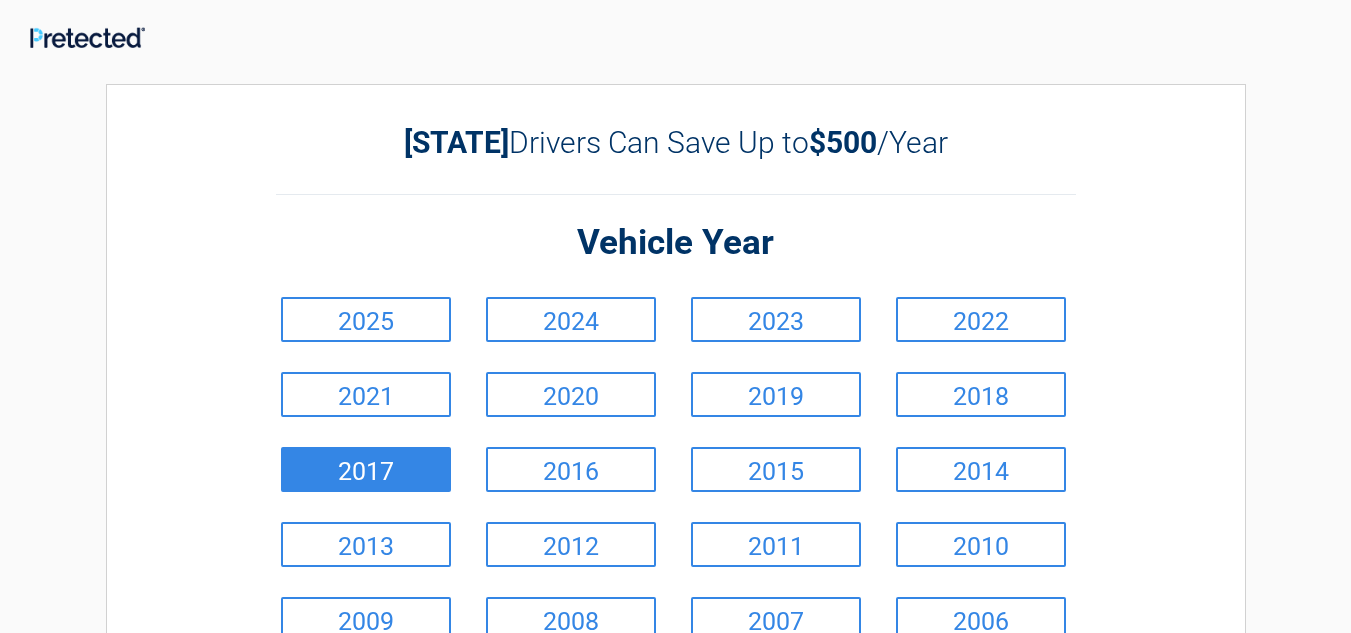 click on "2017" at bounding box center (366, 469) 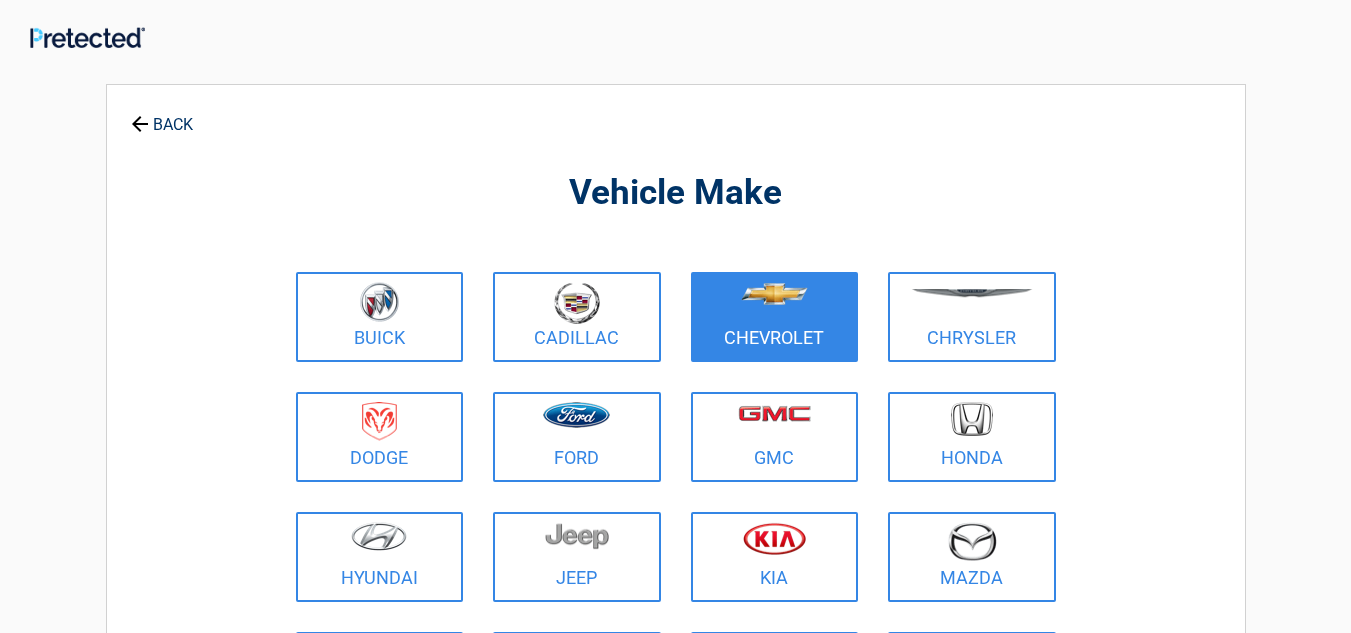 click at bounding box center (775, 304) 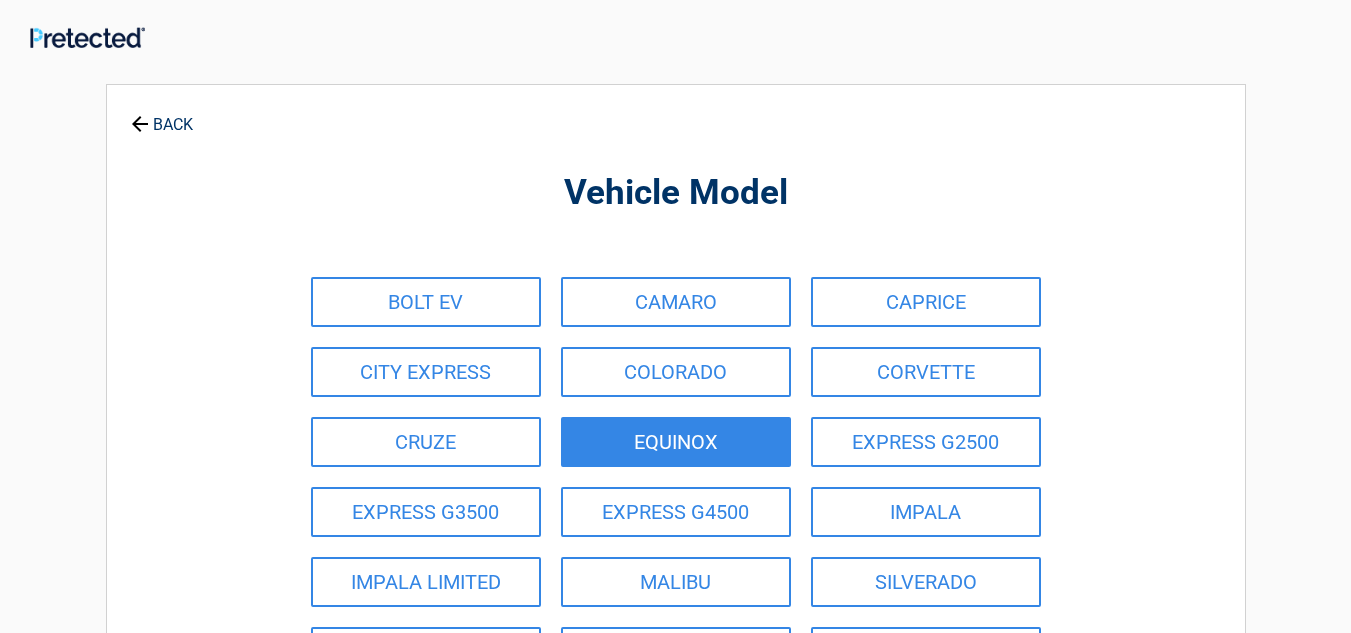 click on "EQUINOX" at bounding box center [676, 442] 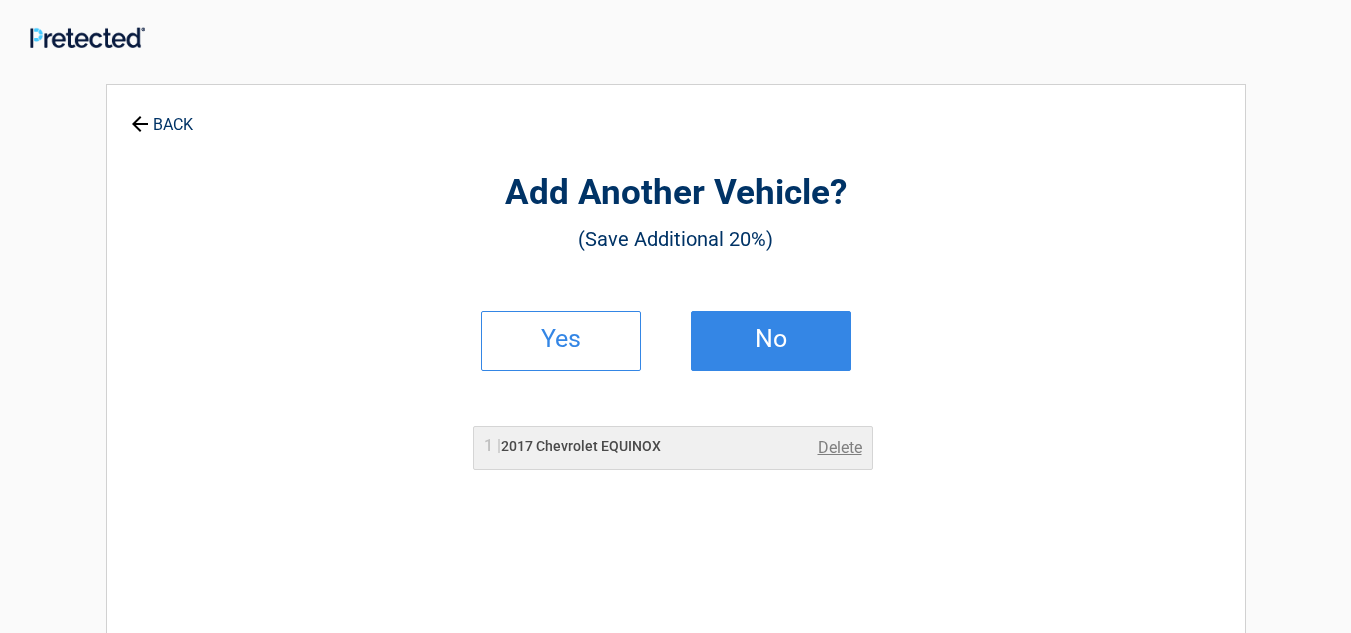 click on "No" at bounding box center (771, 341) 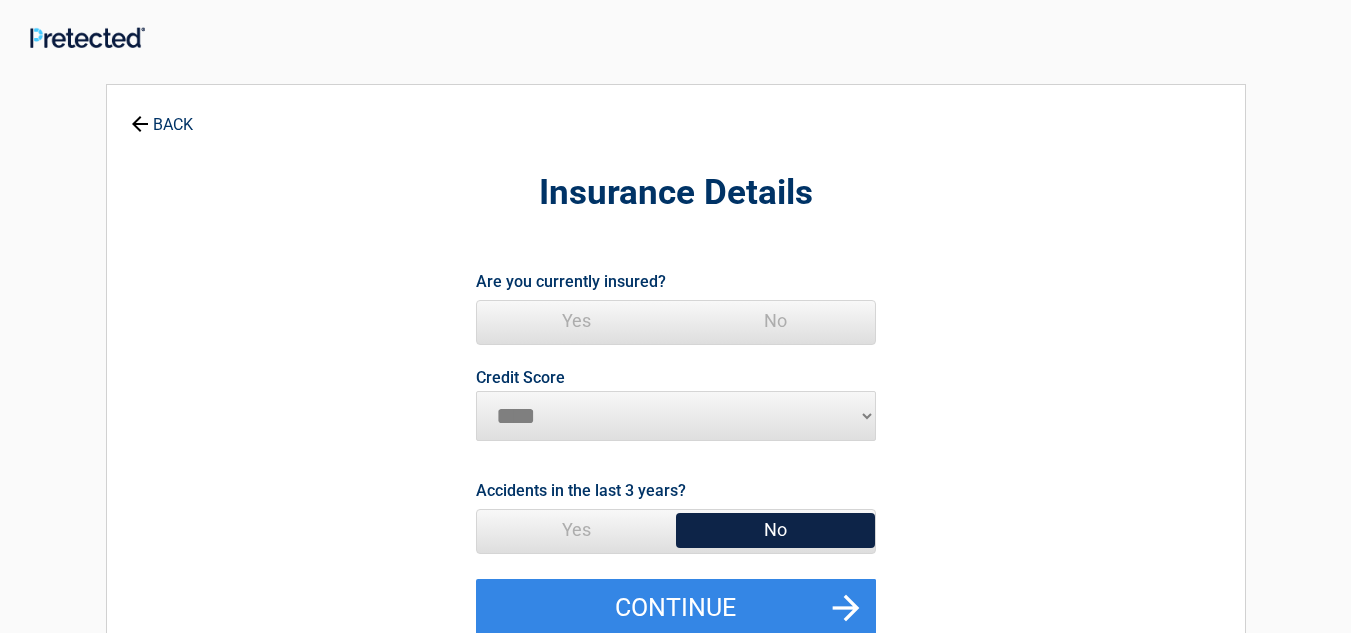 click on "Yes" at bounding box center (576, 321) 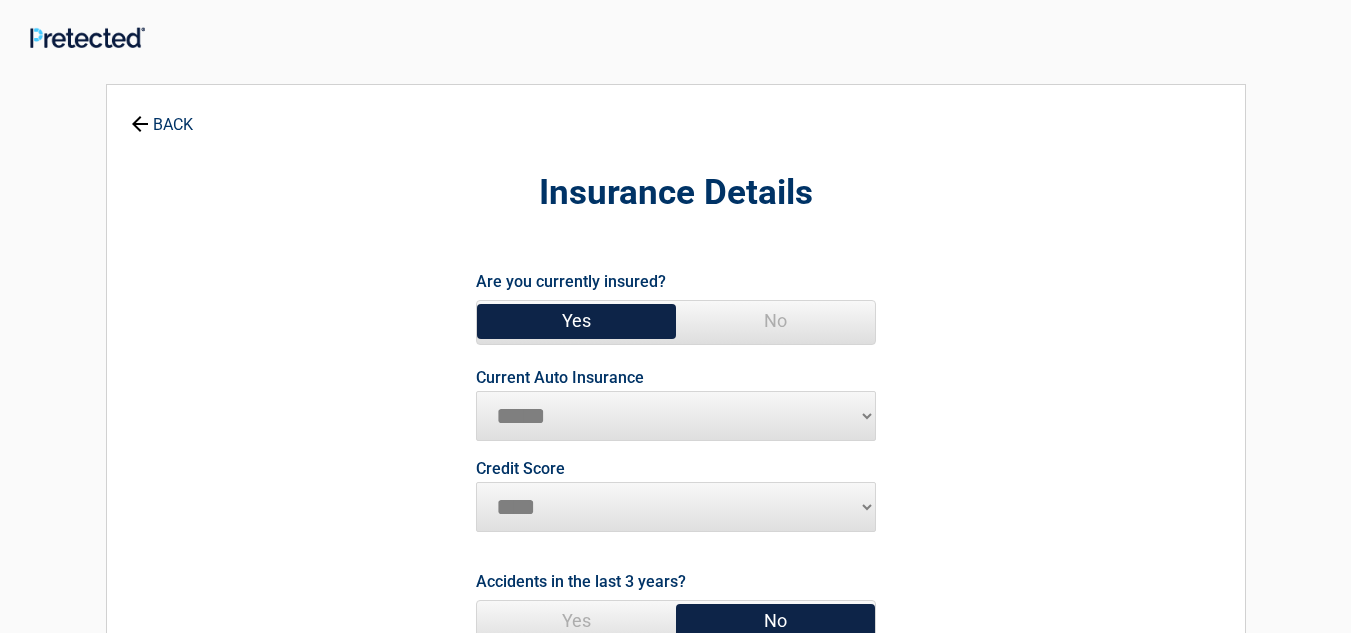 click on "**********" at bounding box center [676, 416] 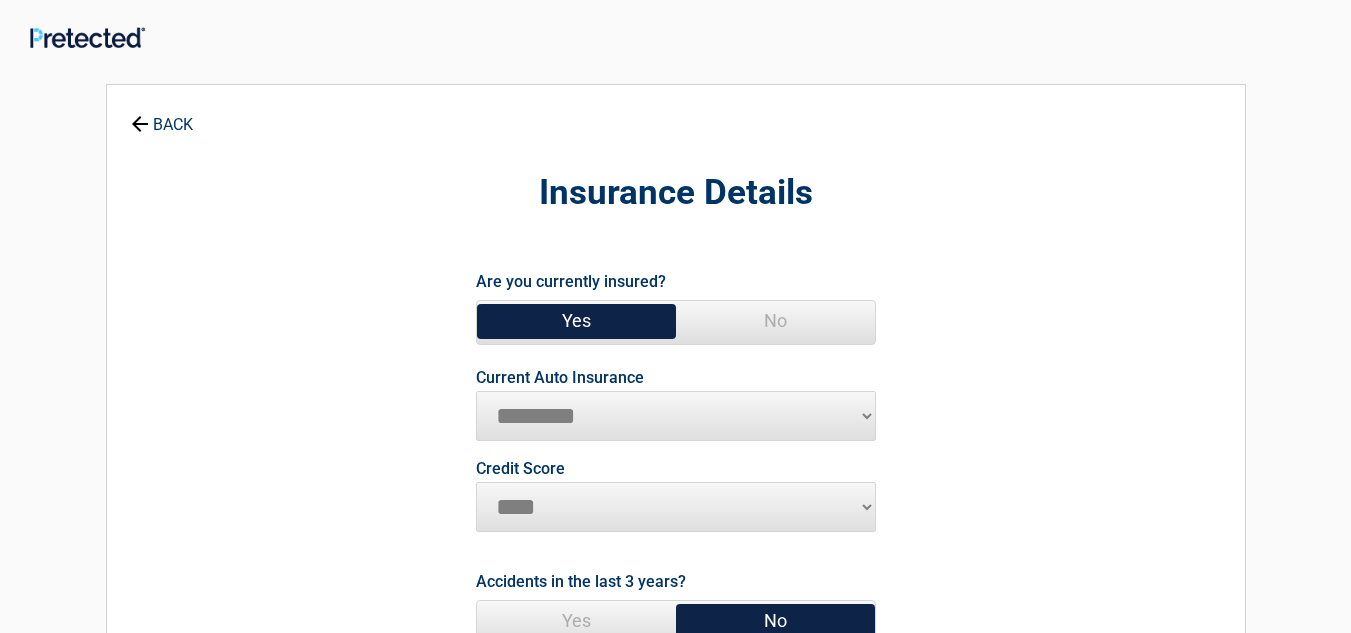 click on "**********" at bounding box center [676, 416] 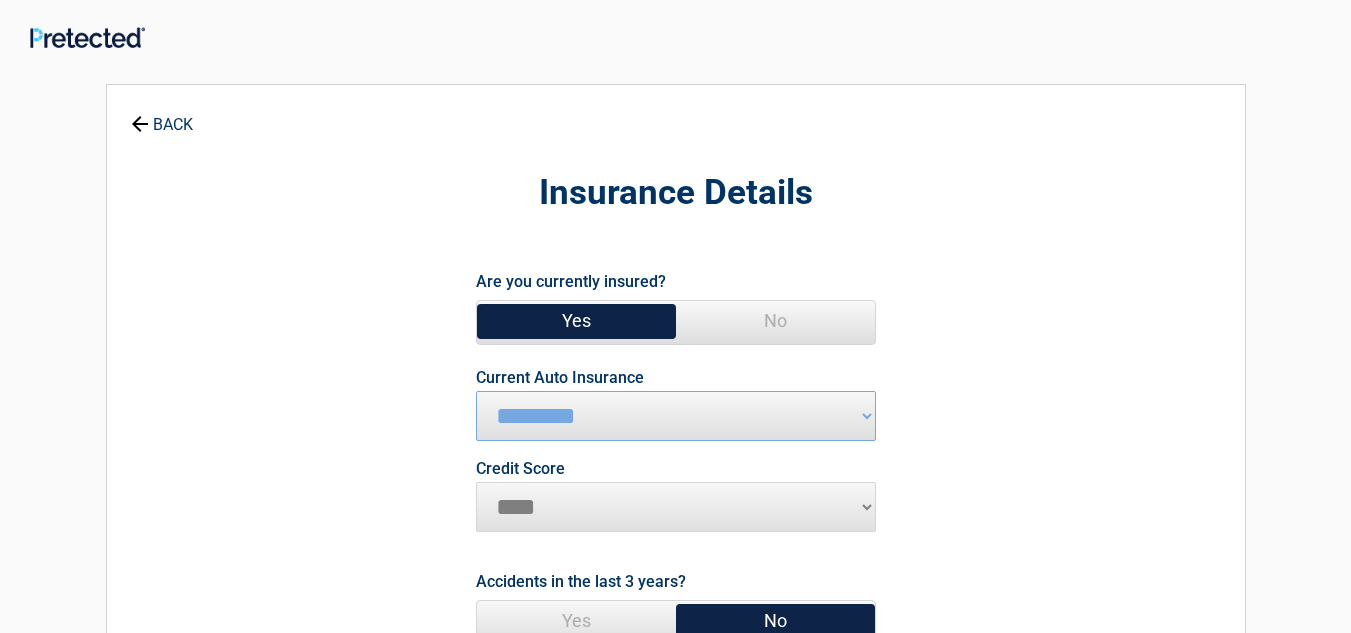 click on "*********
****
*******
****" at bounding box center [676, 507] 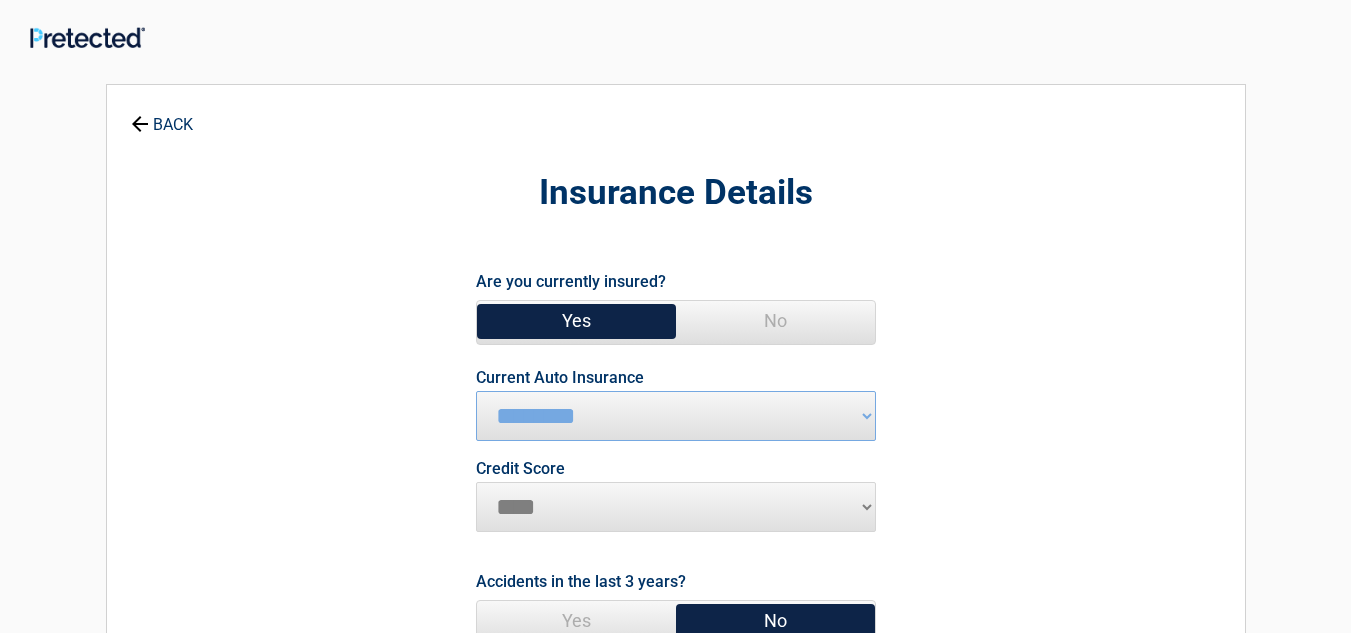 select on "*******" 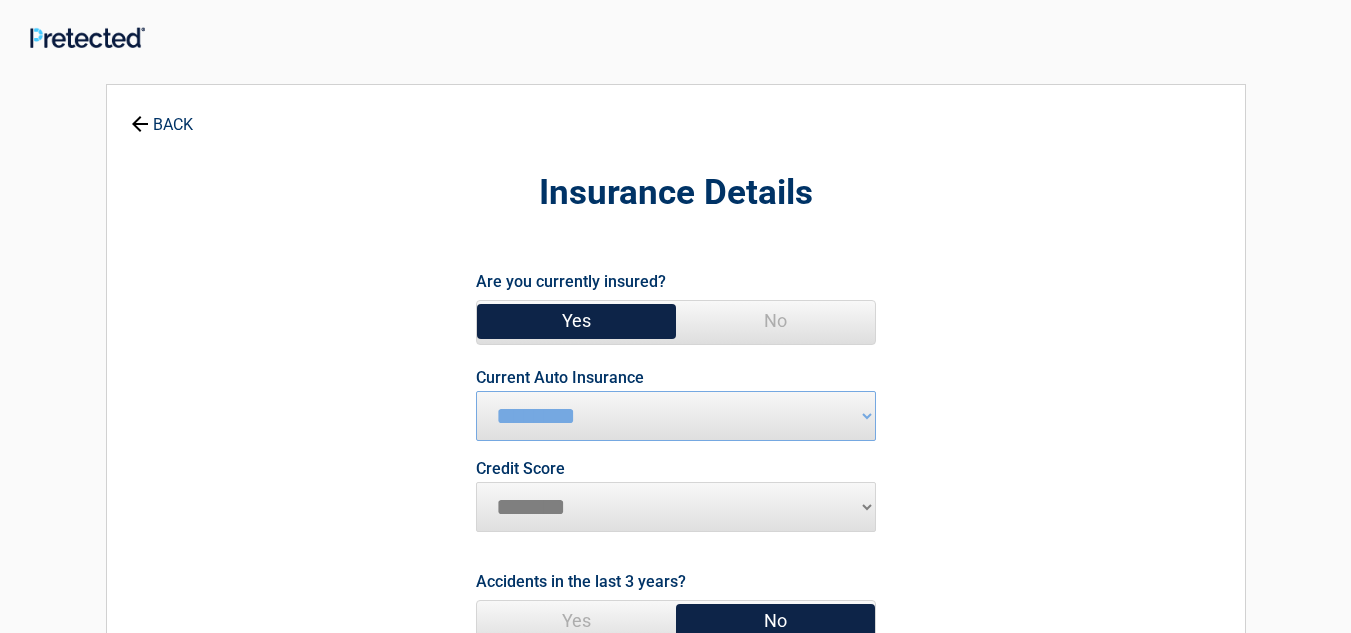 click on "*********
****
*******
****" at bounding box center [676, 507] 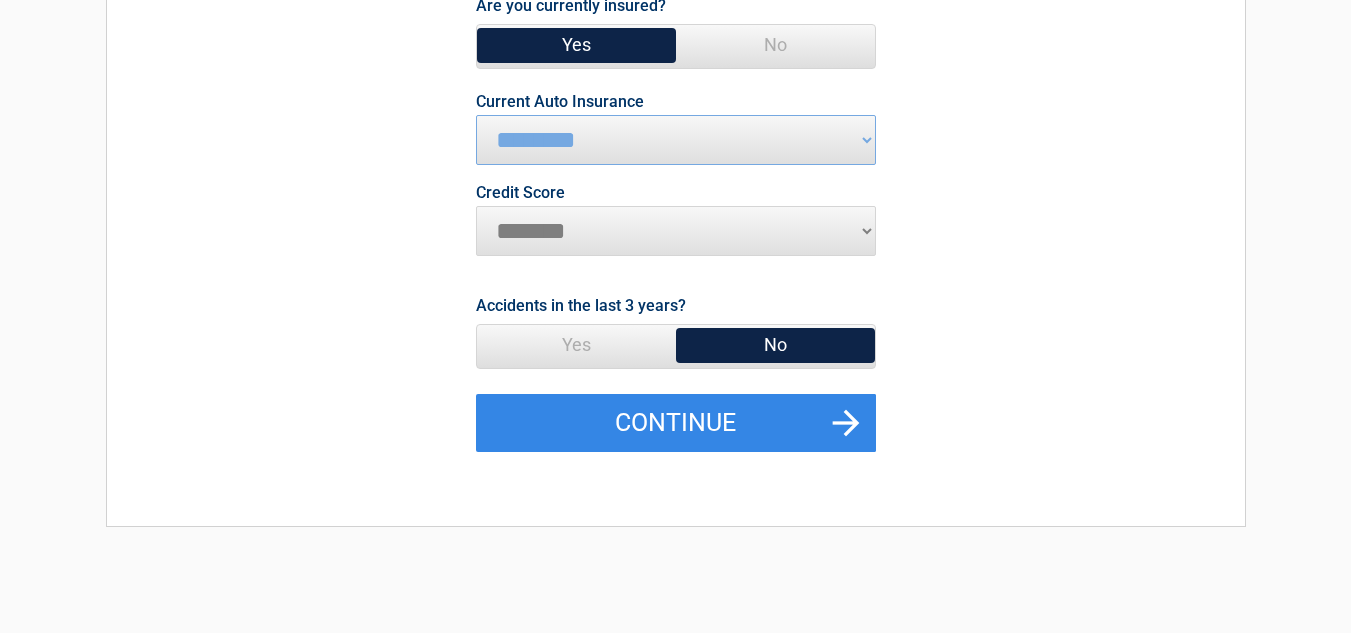 scroll, scrollTop: 281, scrollLeft: 0, axis: vertical 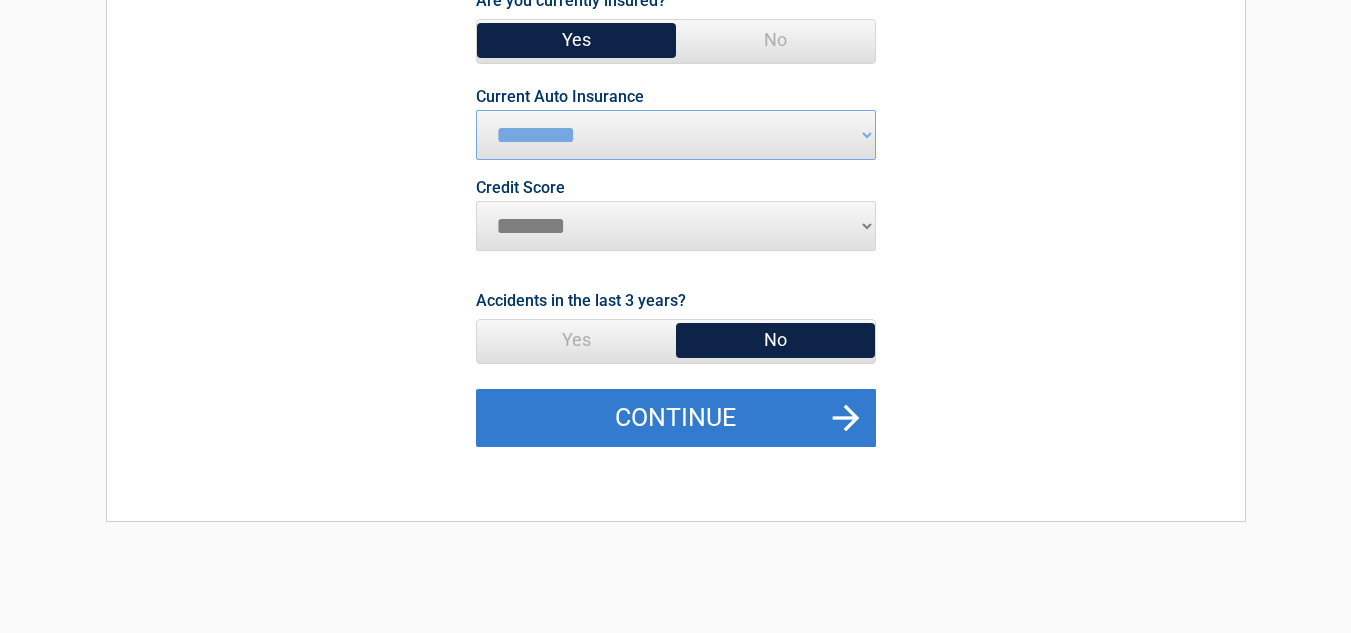 click on "Continue" at bounding box center (676, 418) 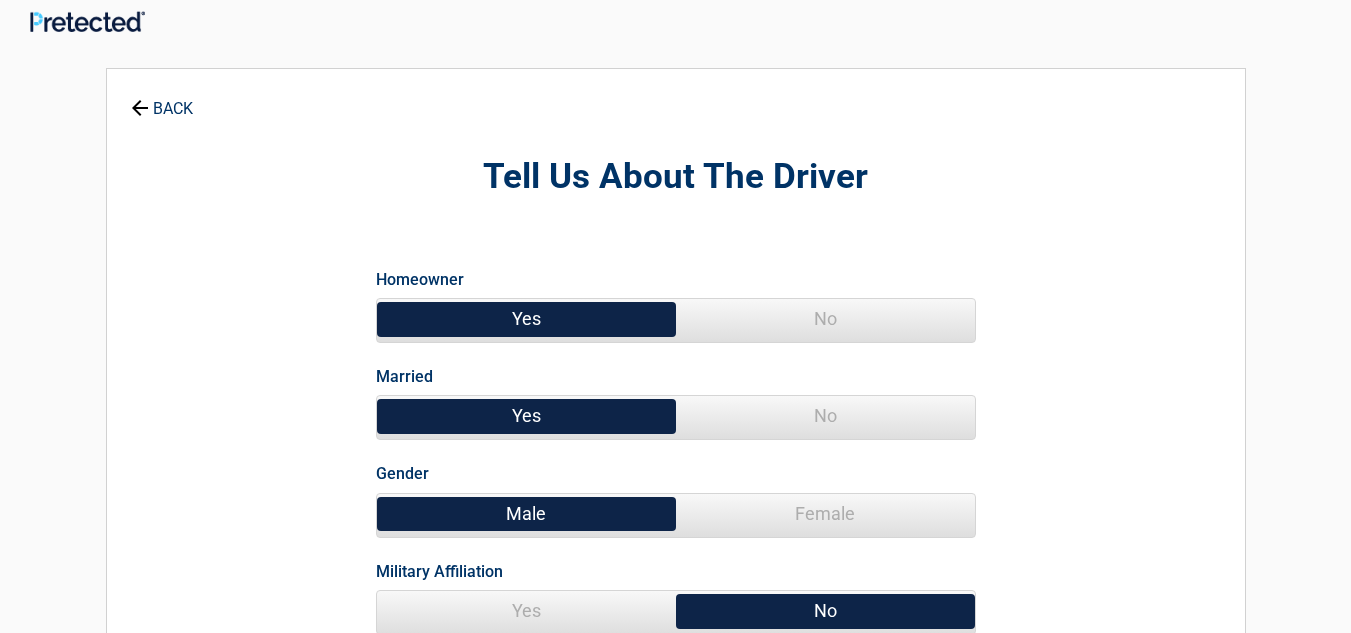 scroll, scrollTop: 0, scrollLeft: 0, axis: both 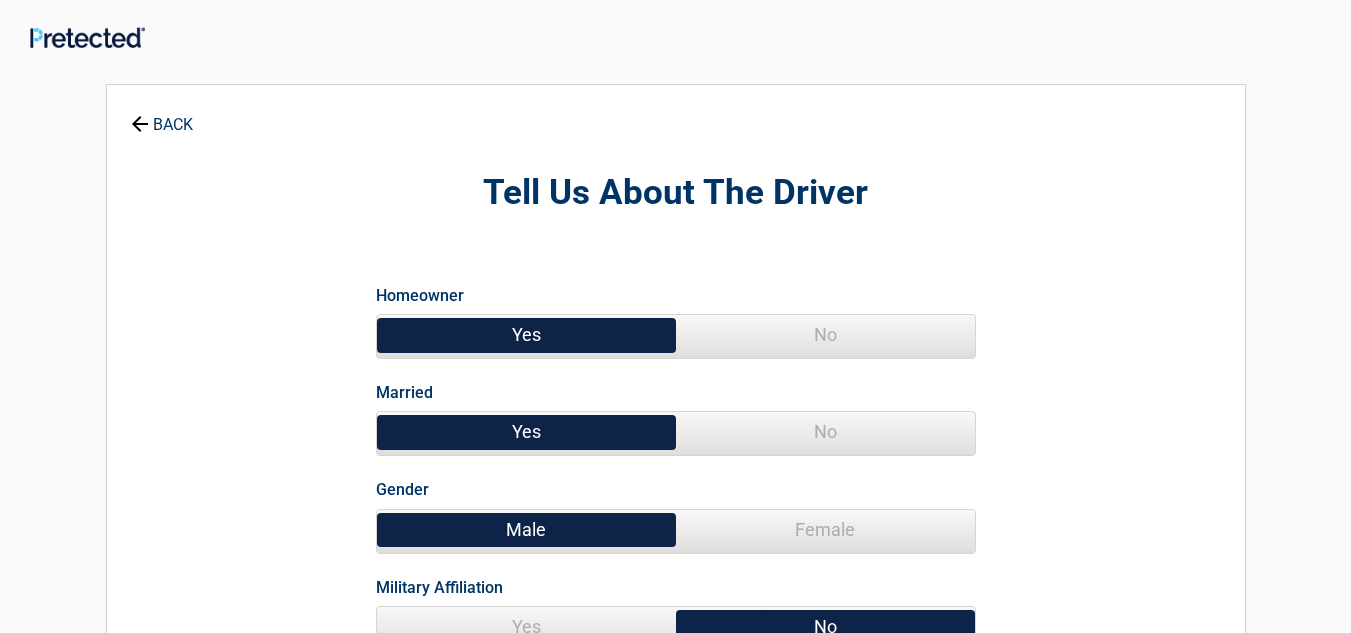 click on "Female" at bounding box center (825, 530) 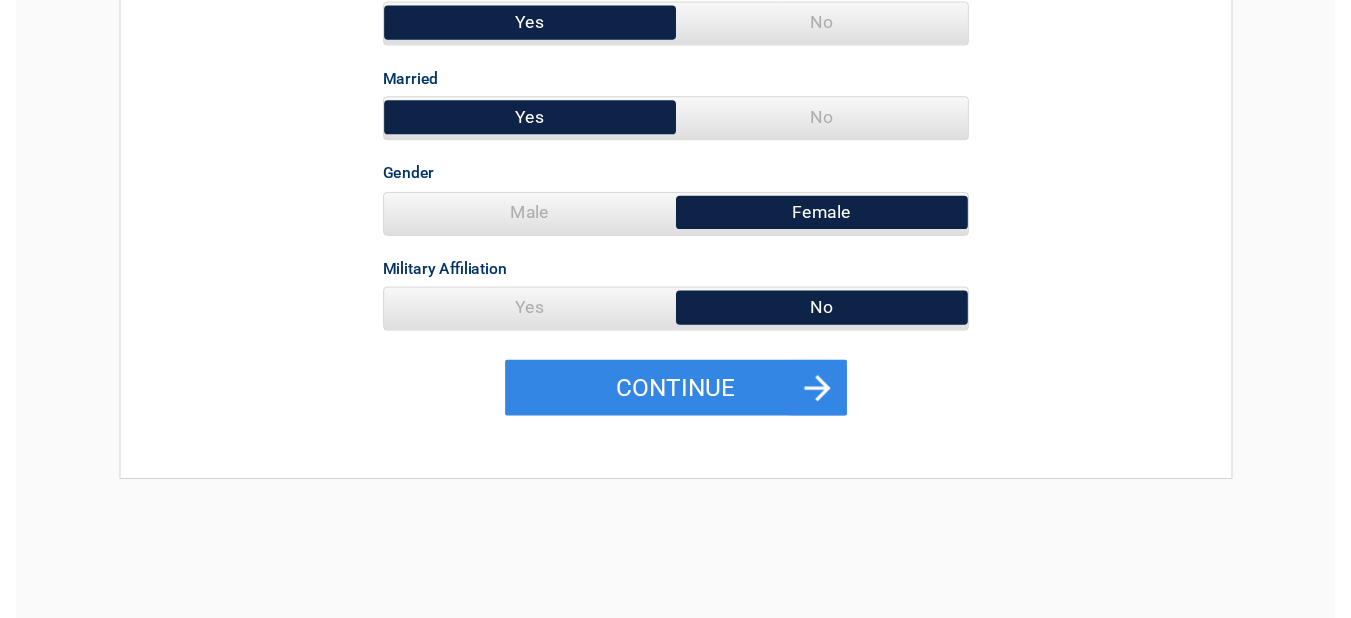 scroll, scrollTop: 329, scrollLeft: 0, axis: vertical 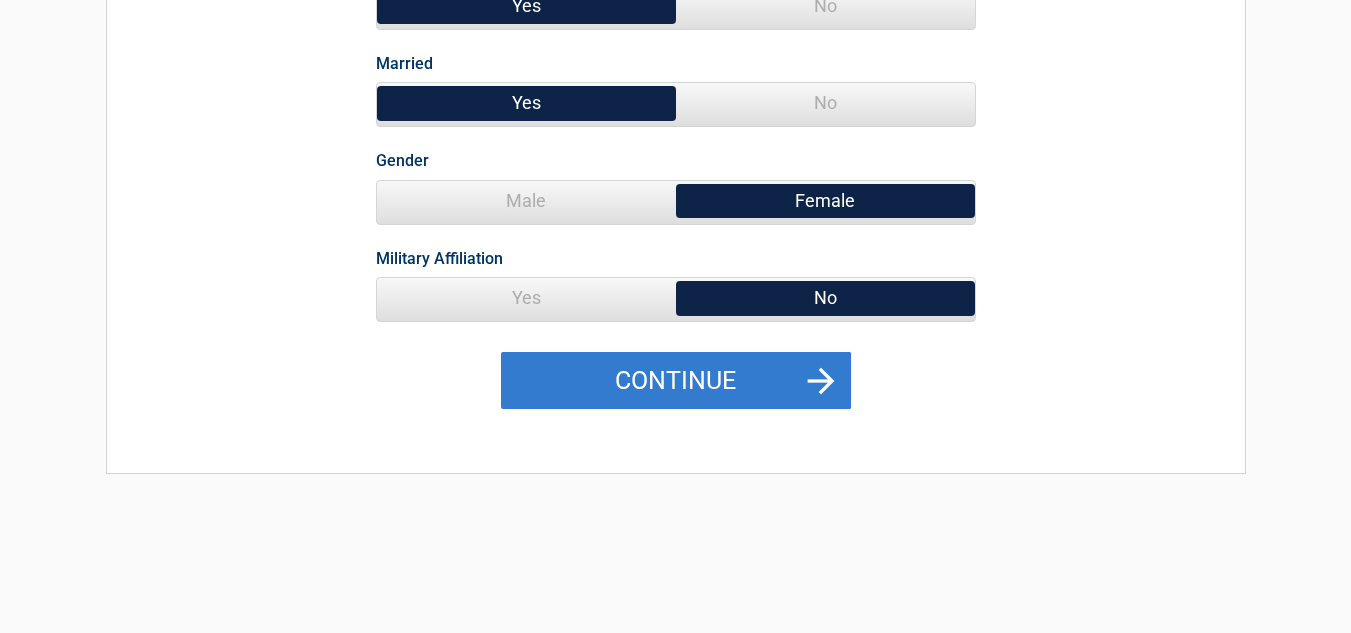 click on "Continue" at bounding box center (676, 381) 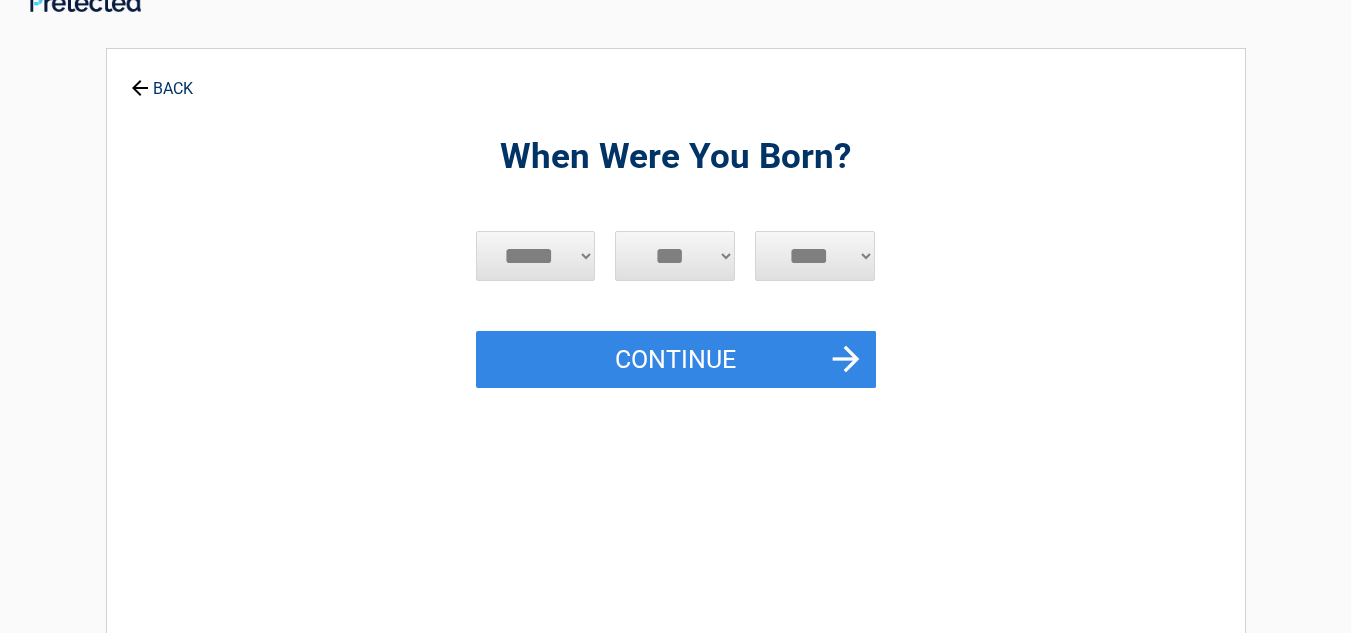 scroll, scrollTop: 0, scrollLeft: 0, axis: both 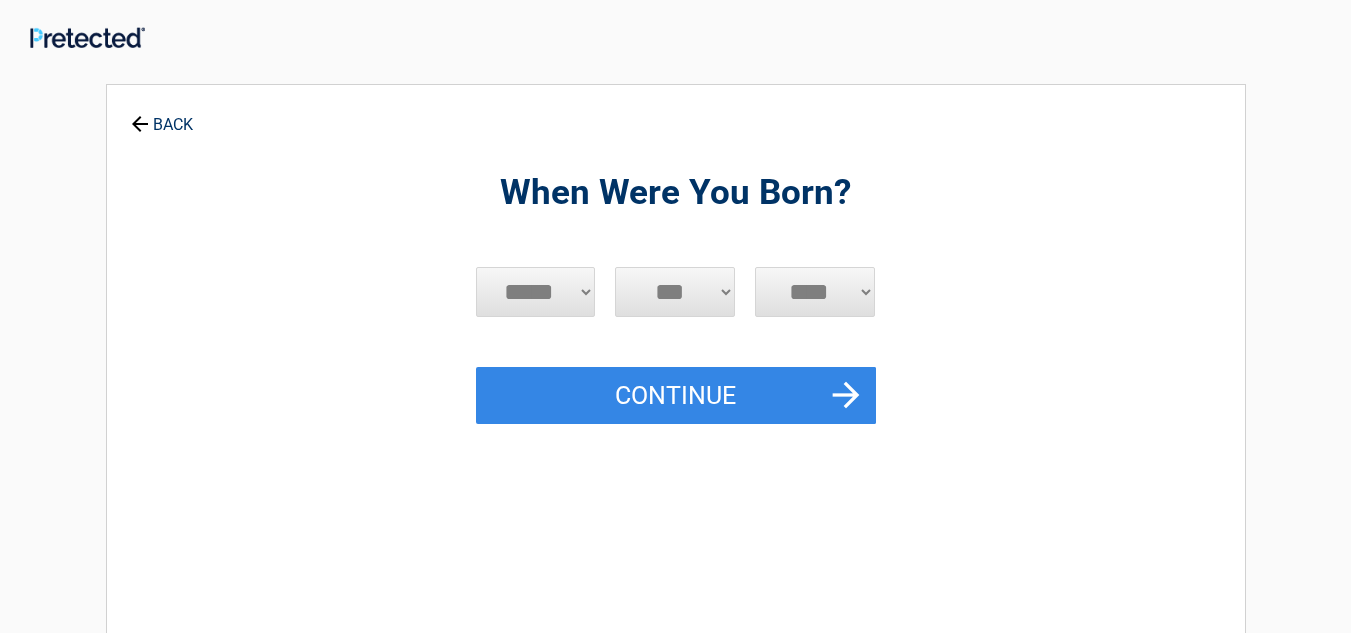 click on "*****
***
***
***
***
***
***
***
***
***
***
***
***" at bounding box center [536, 292] 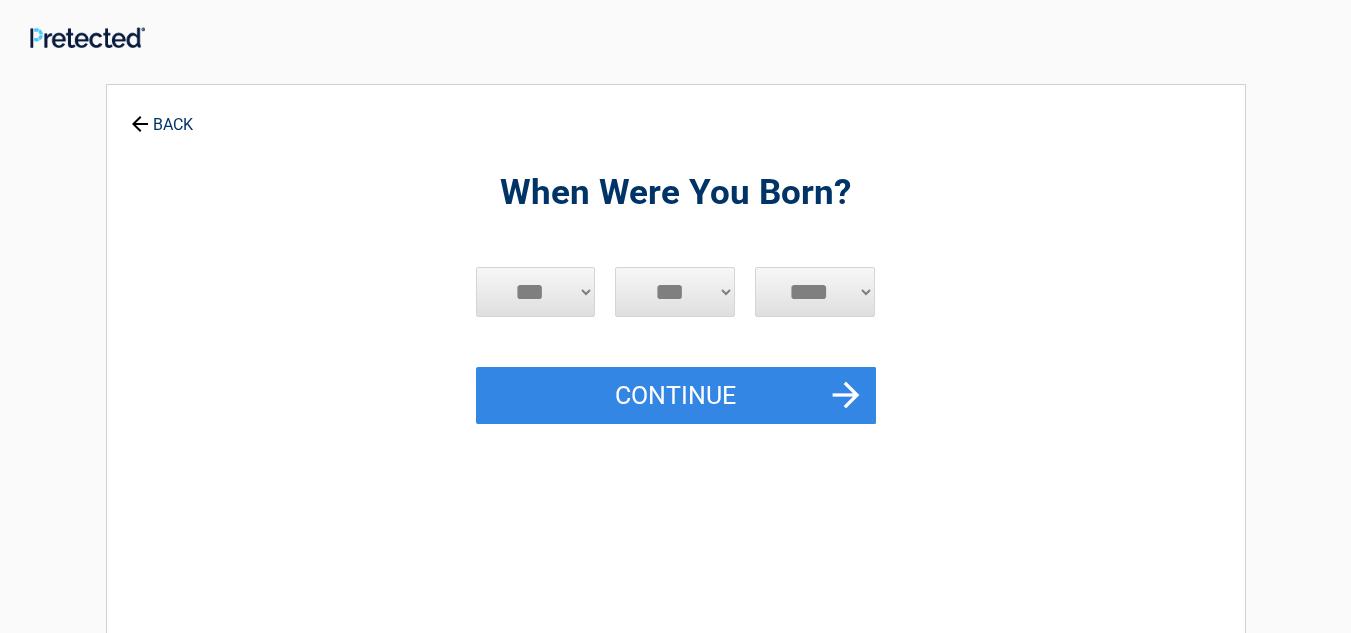 click on "*****
***
***
***
***
***
***
***
***
***
***
***
***" at bounding box center (536, 292) 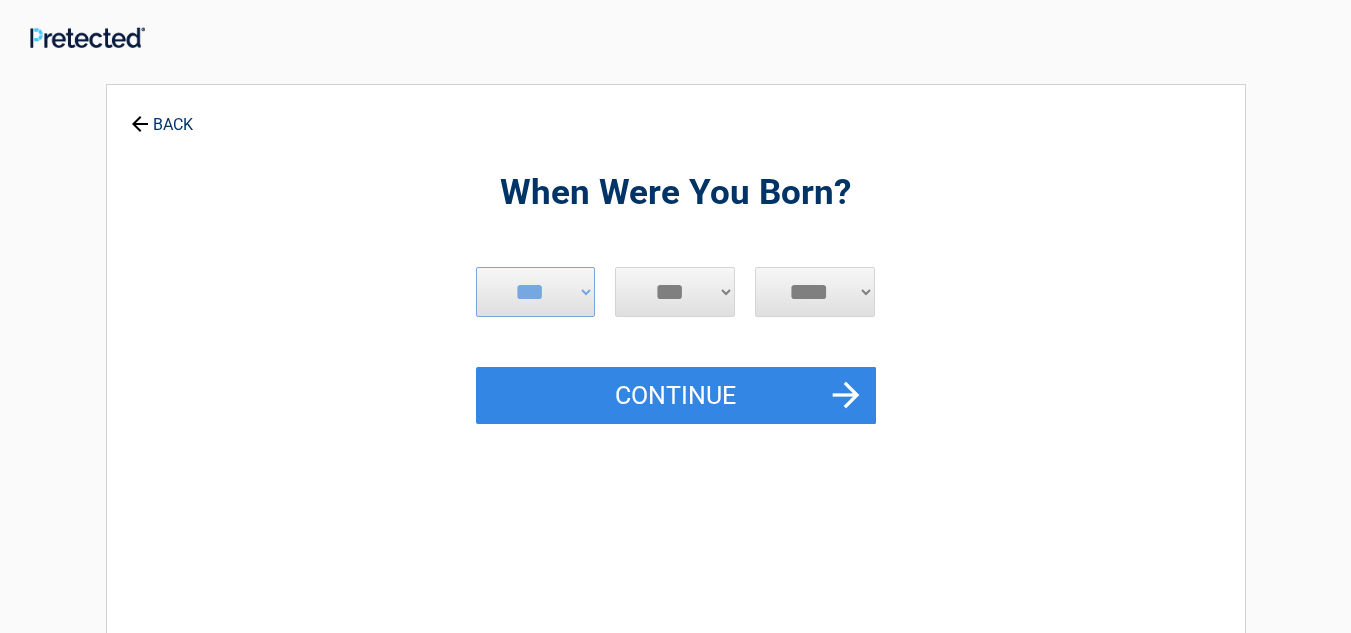 click on "*** * * * * * * * * * ** ** ** ** ** ** ** ** ** ** ** ** ** ** ** ** ** ** ** ** ** **" at bounding box center [675, 292] 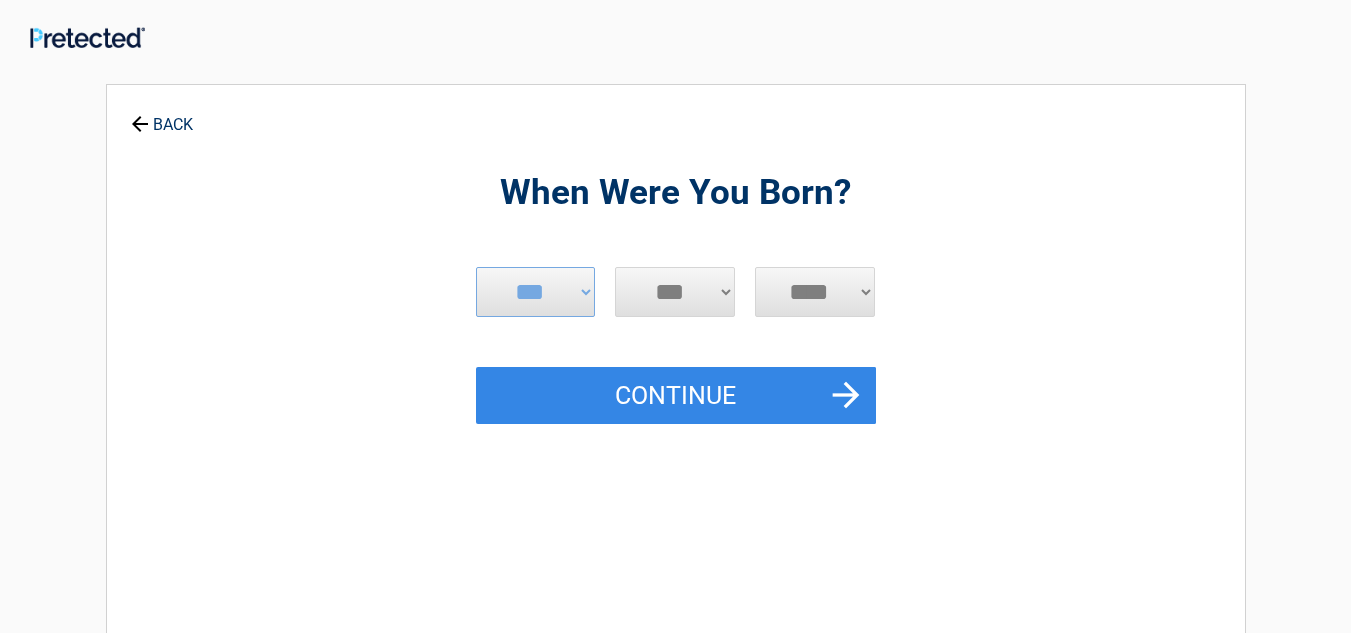select on "**" 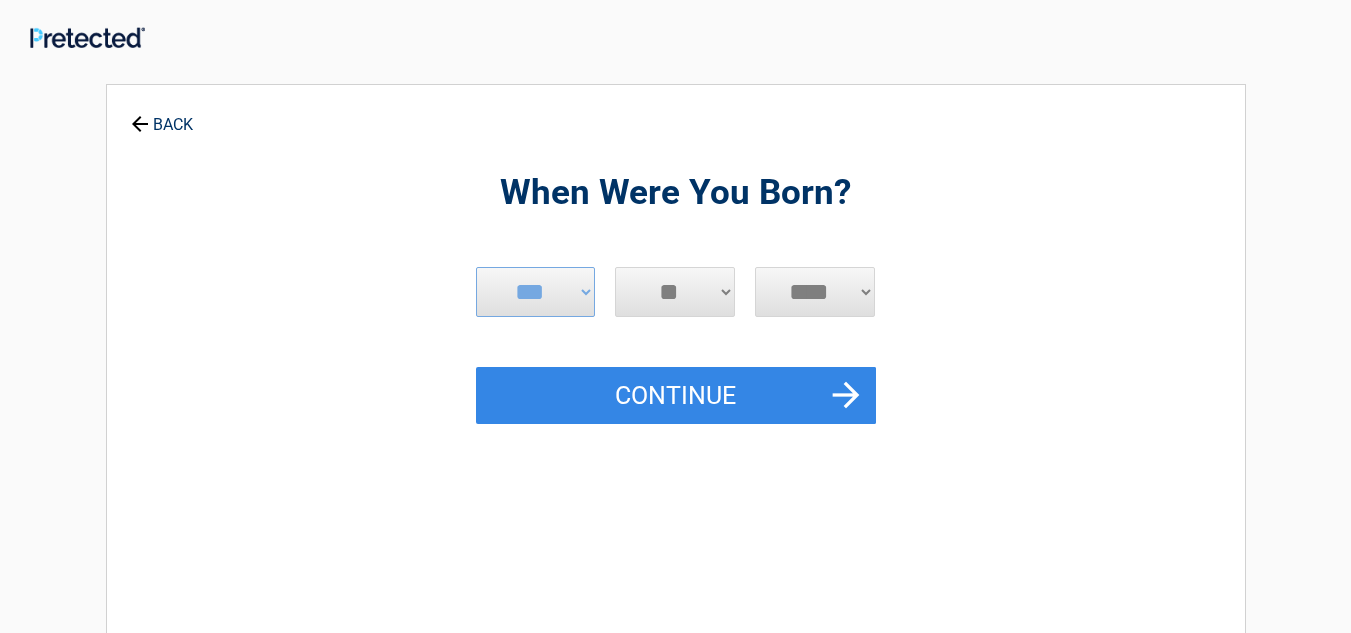 click on "*** * * * * * * * * * ** ** ** ** ** ** ** ** ** ** ** ** ** ** ** ** ** ** ** ** ** **" at bounding box center [675, 292] 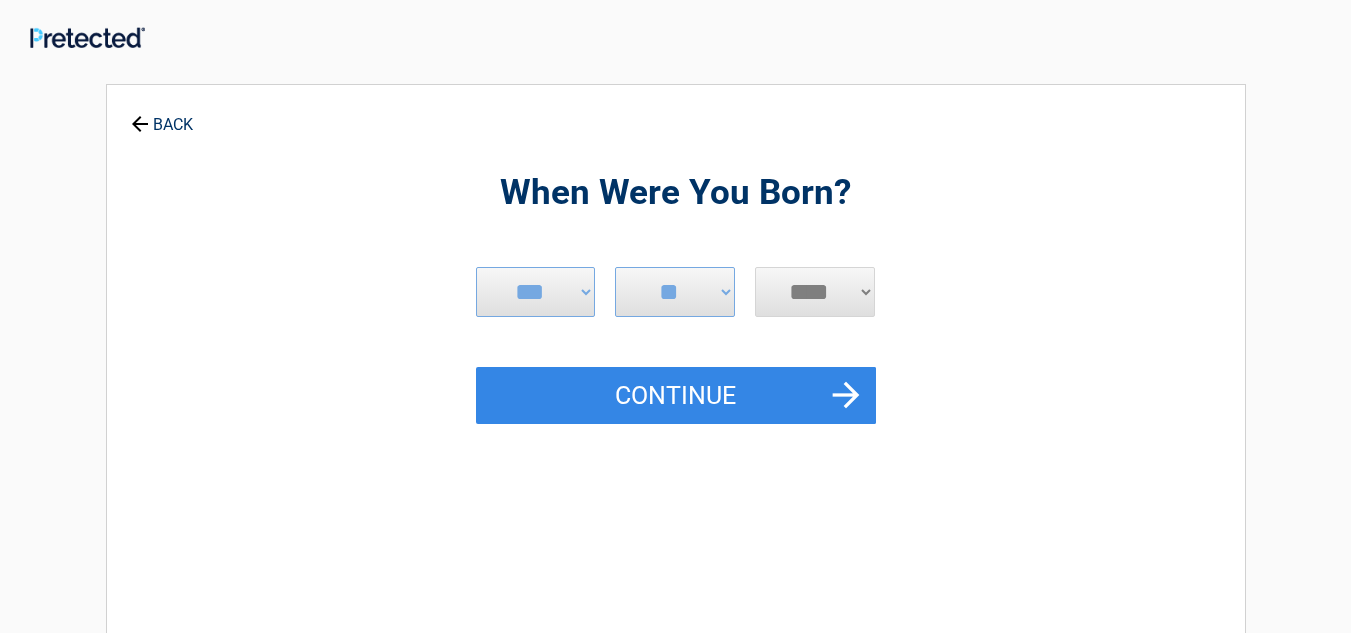 click on "****
****
****
****
****
****
****
****
****
****
****
****
****
****
****
****
****
****
****
****
****
****
****
****
****
****
****
****
****
****
****
****
****
****
****
****
****
****
****
****
****
****
****
****
****
****
****
****
****
****
****
****
****
****
****
****
****
****
****
****
****
****
****
****" at bounding box center (815, 292) 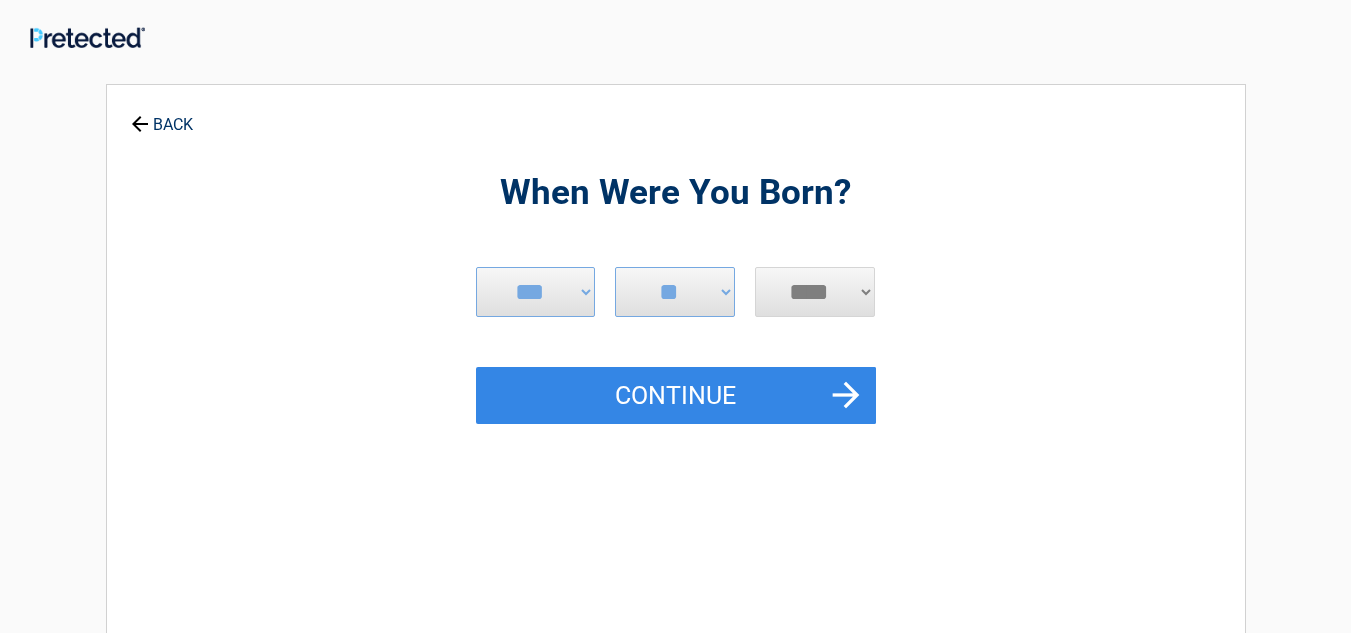 select on "****" 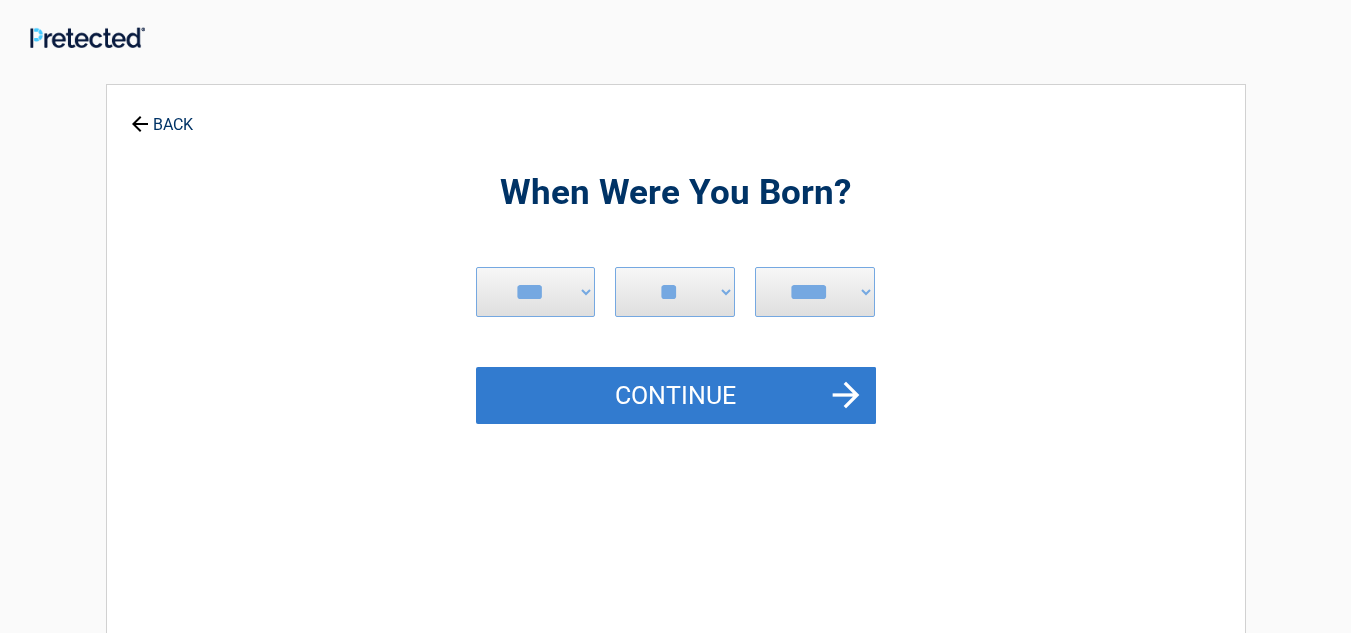 click on "Continue" at bounding box center (676, 396) 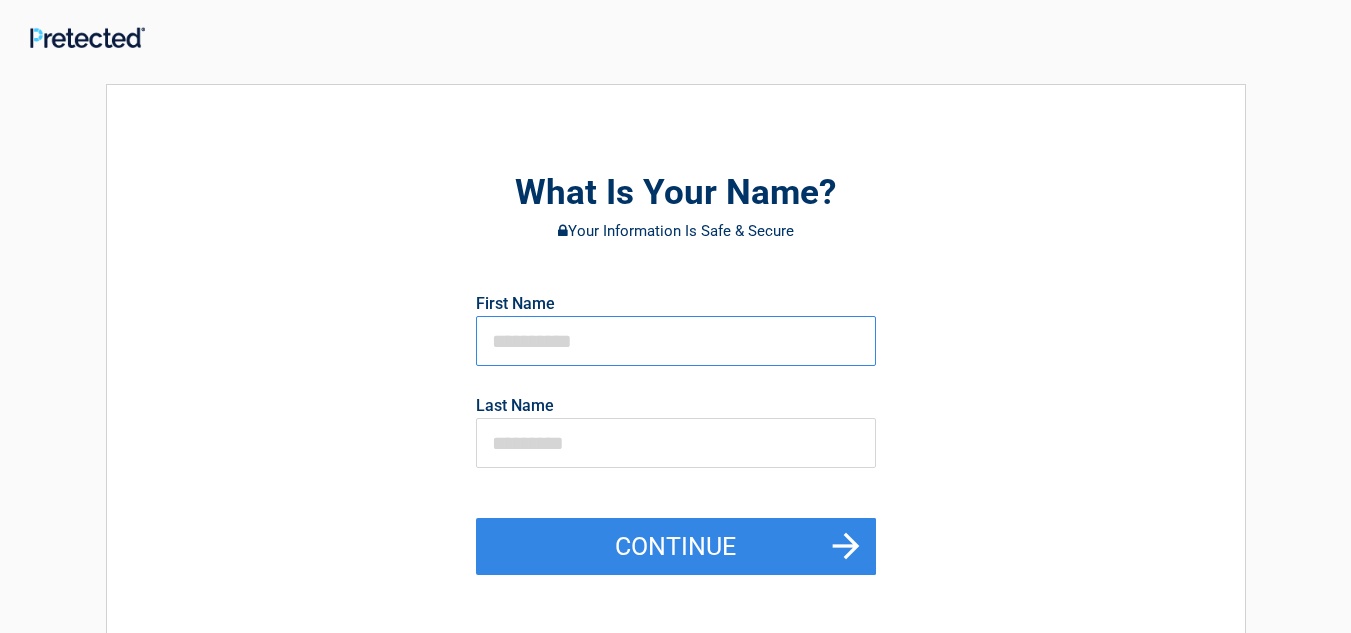 click at bounding box center (676, 341) 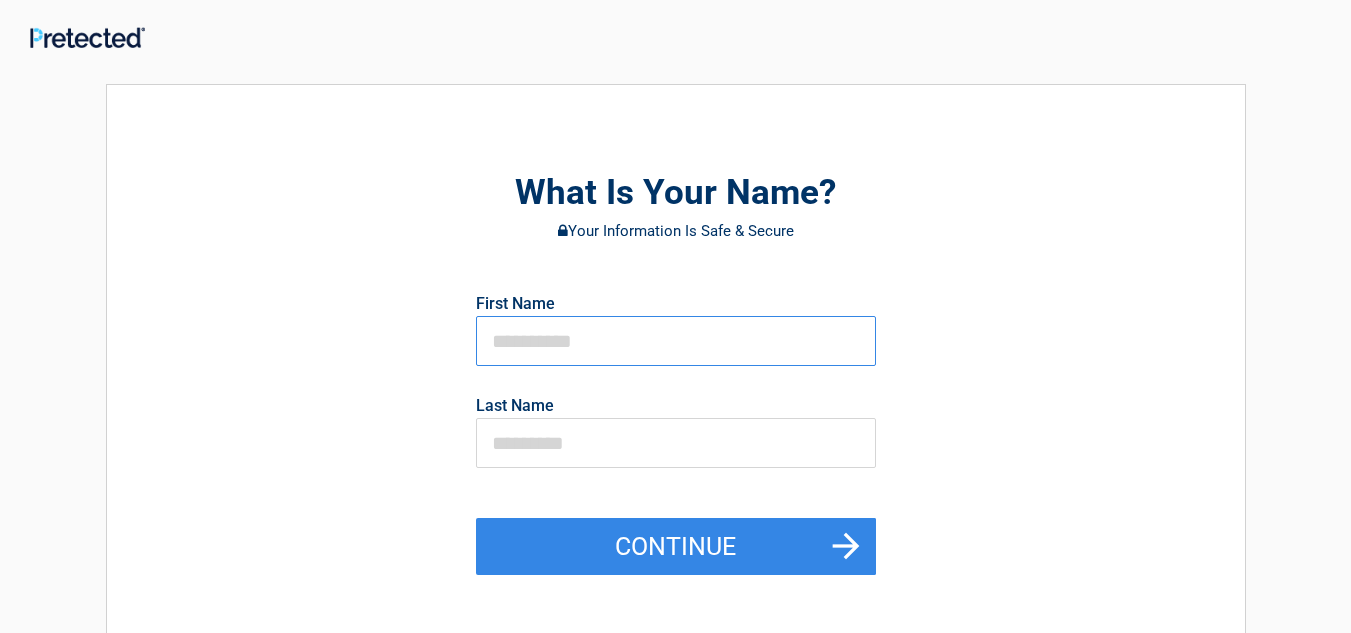 type on "******" 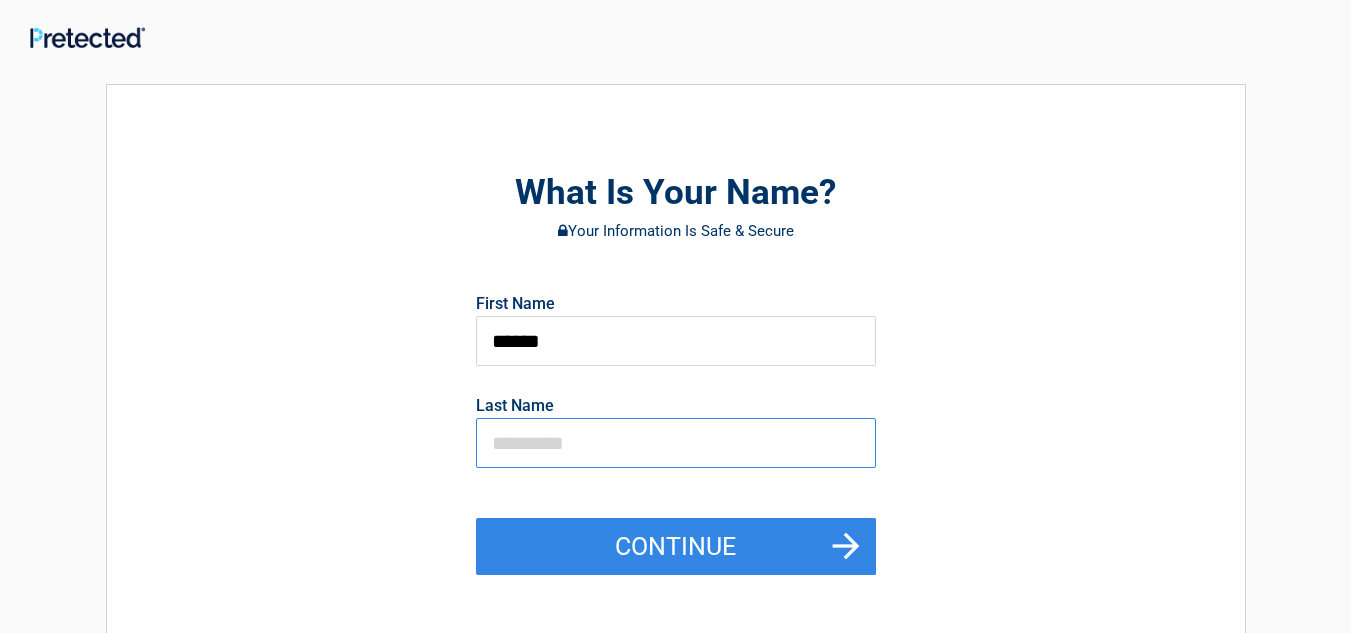 type on "*******" 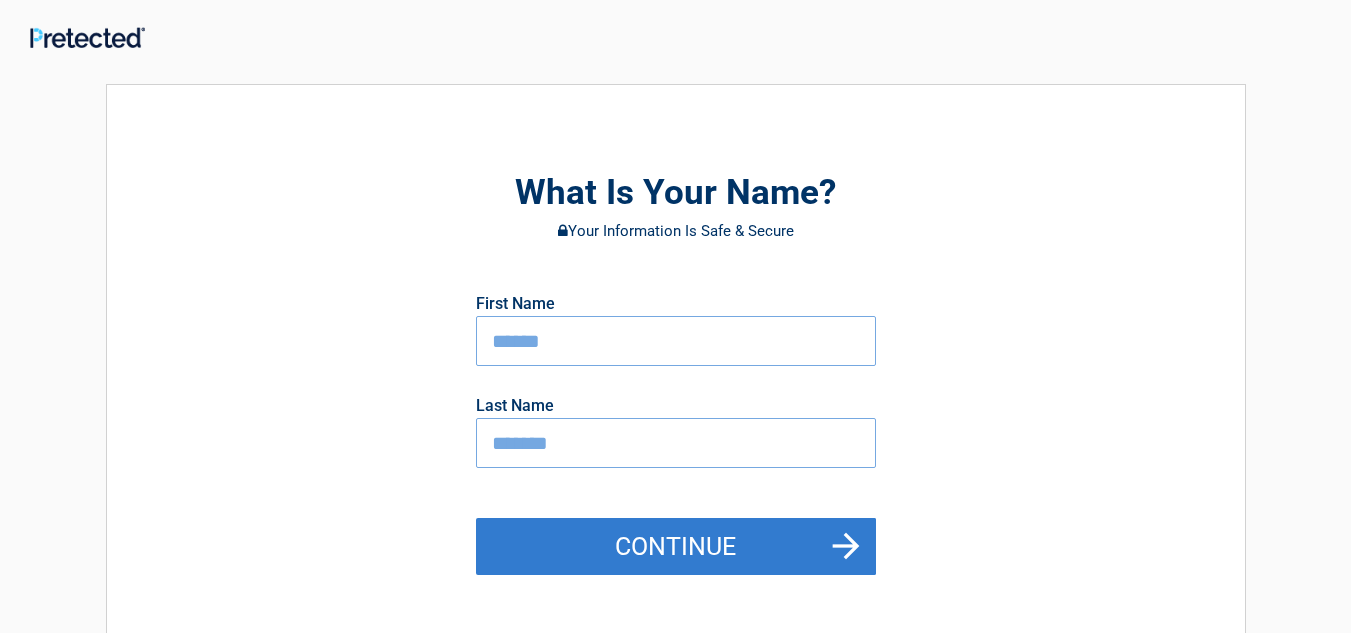 click on "Continue" at bounding box center (676, 547) 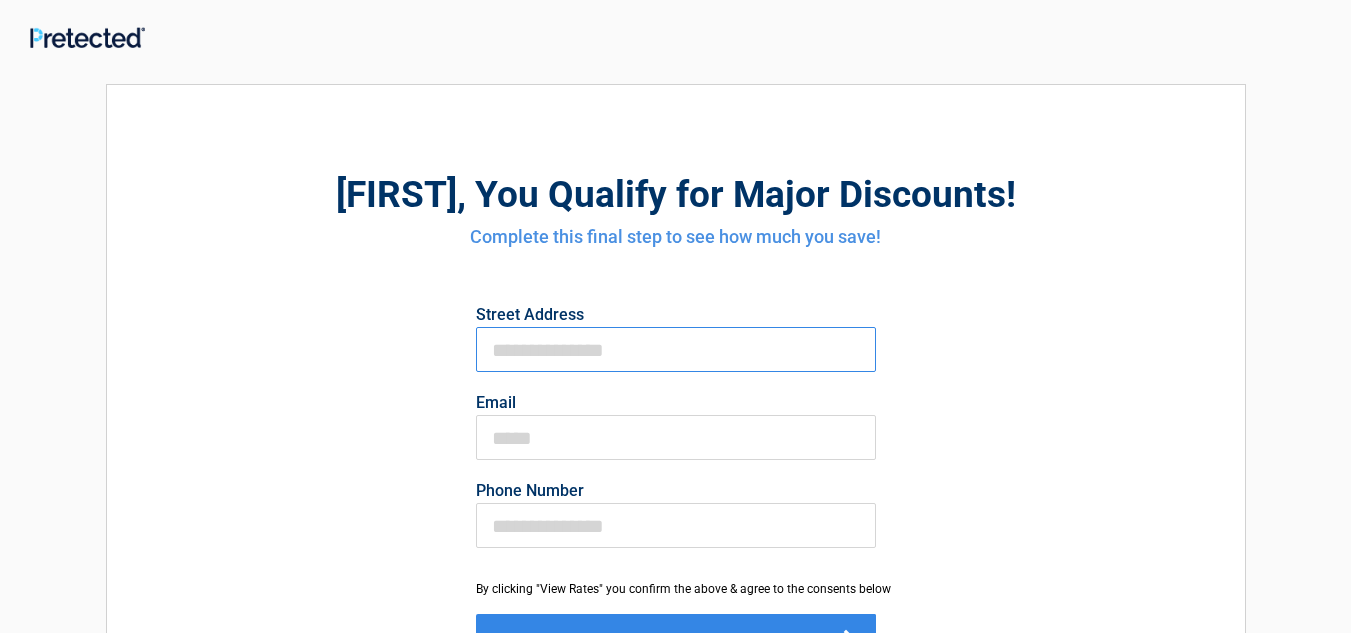 click on "First Name" at bounding box center (676, 349) 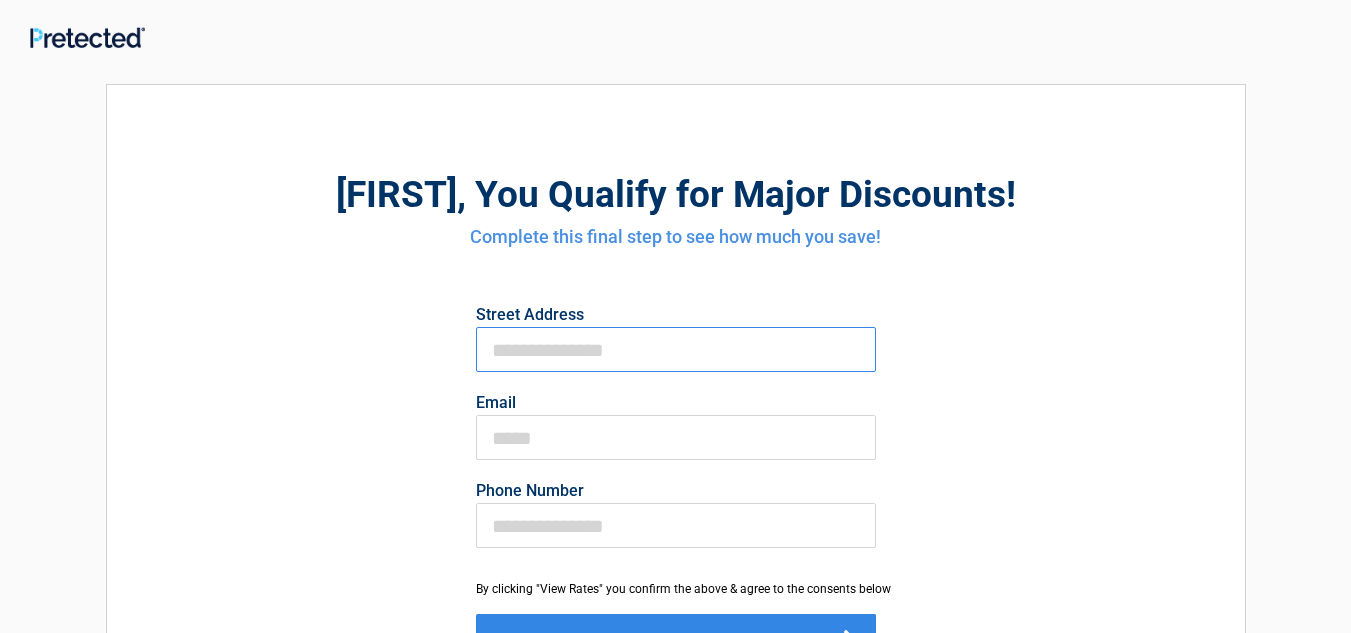 click on "First Name" at bounding box center [676, 349] 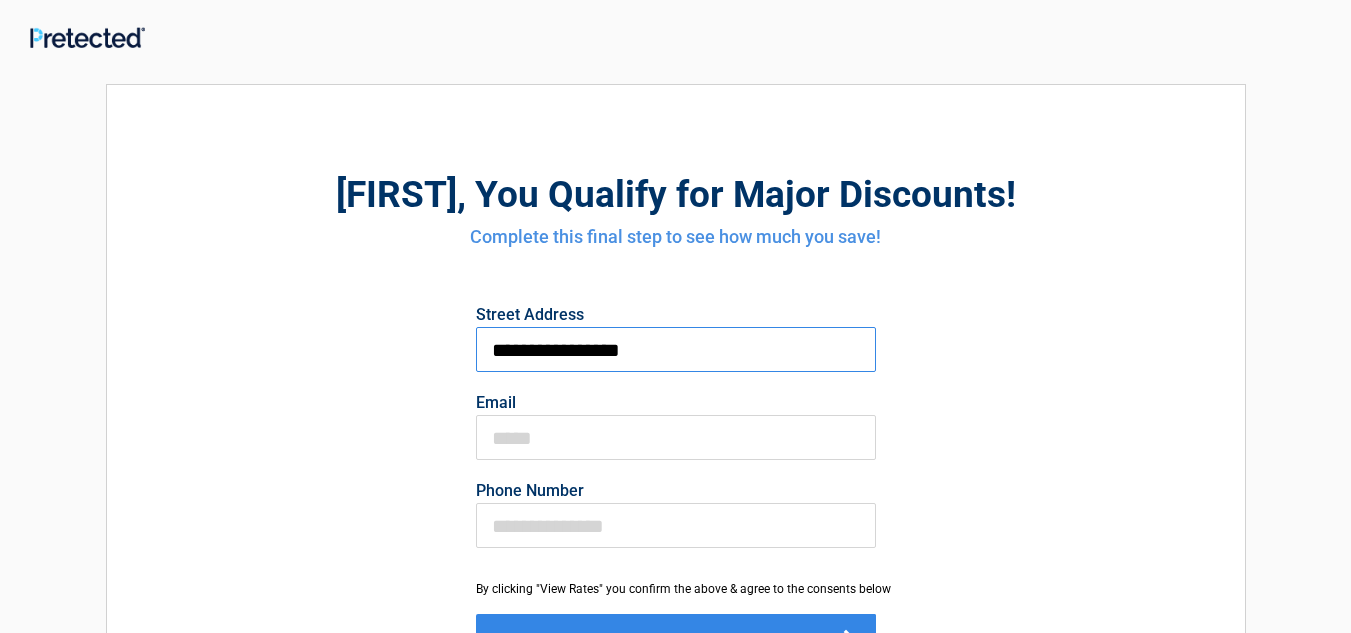 type on "**********" 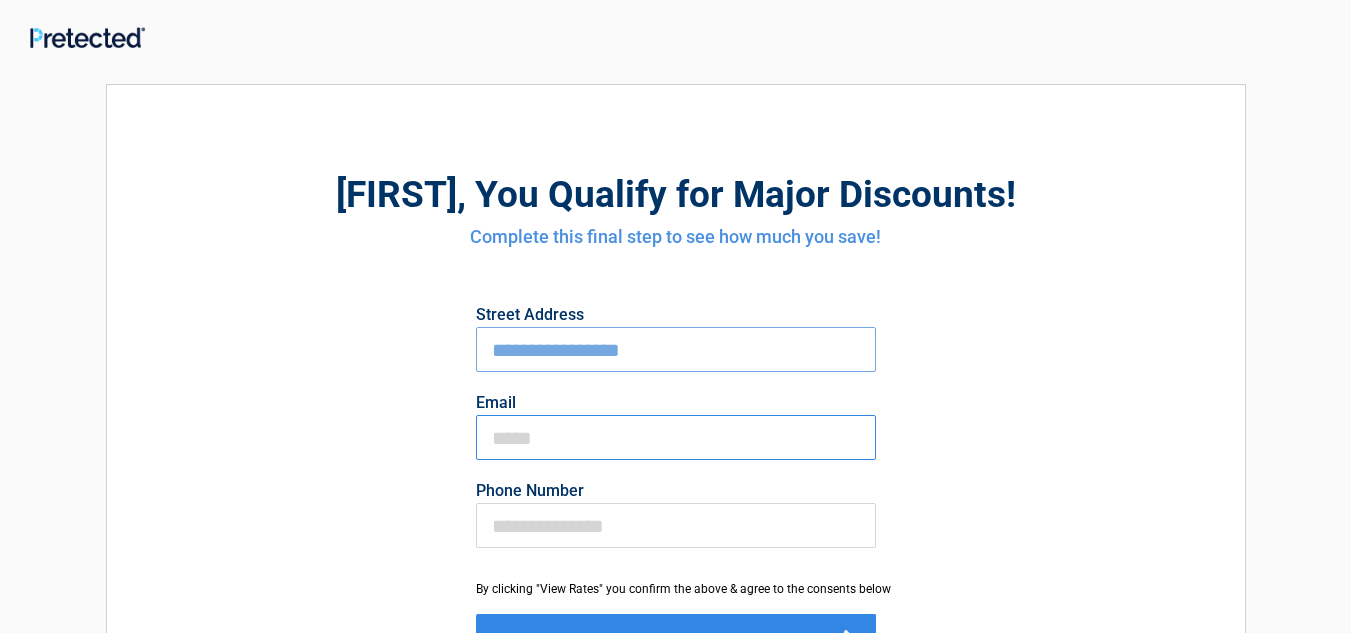 click on "Email" at bounding box center (676, 437) 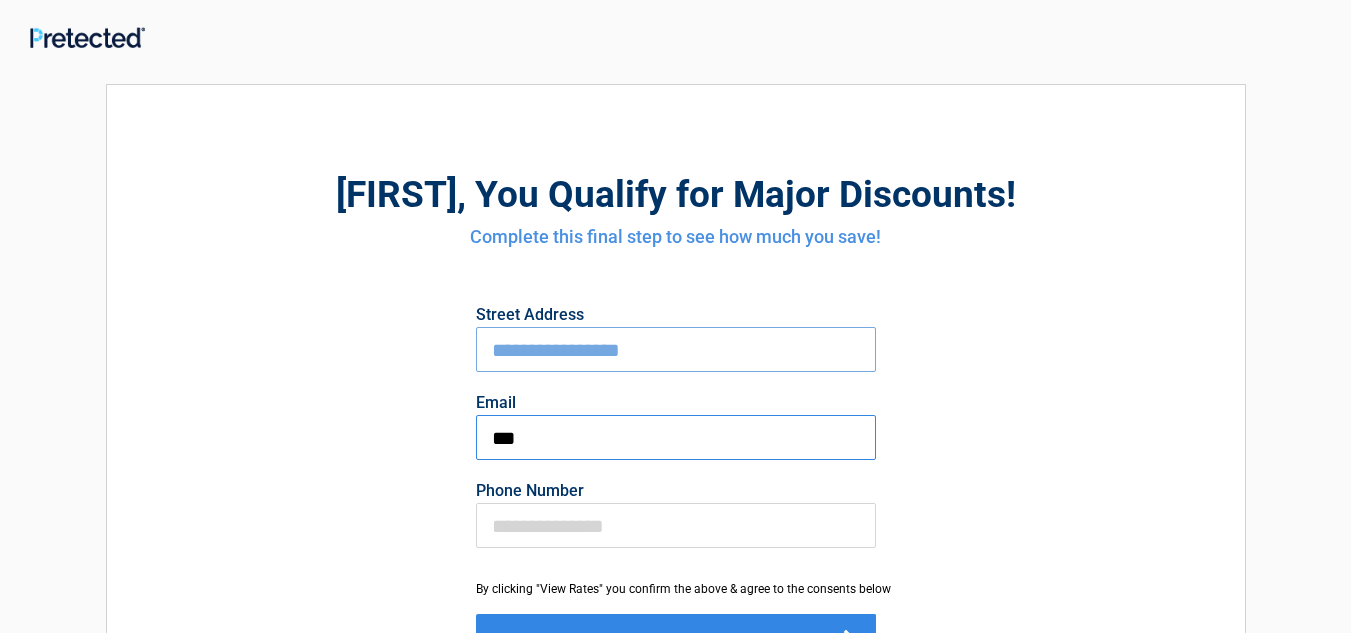 click on "***" at bounding box center (676, 437) 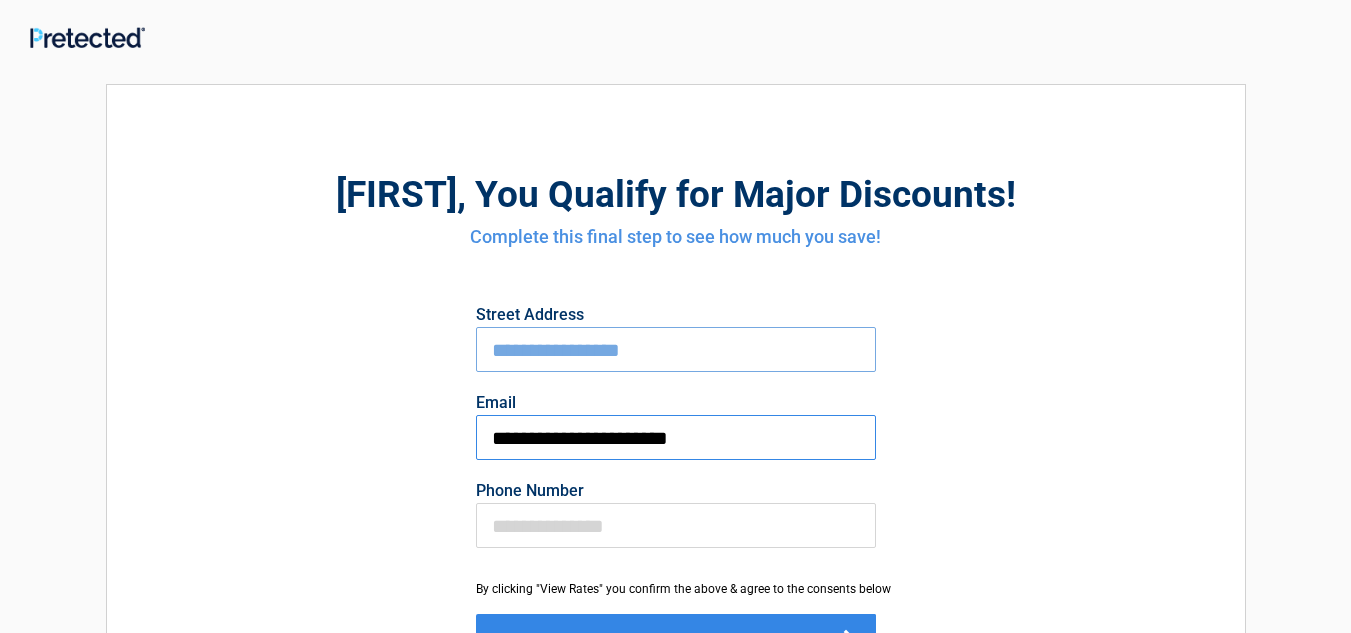 type on "**********" 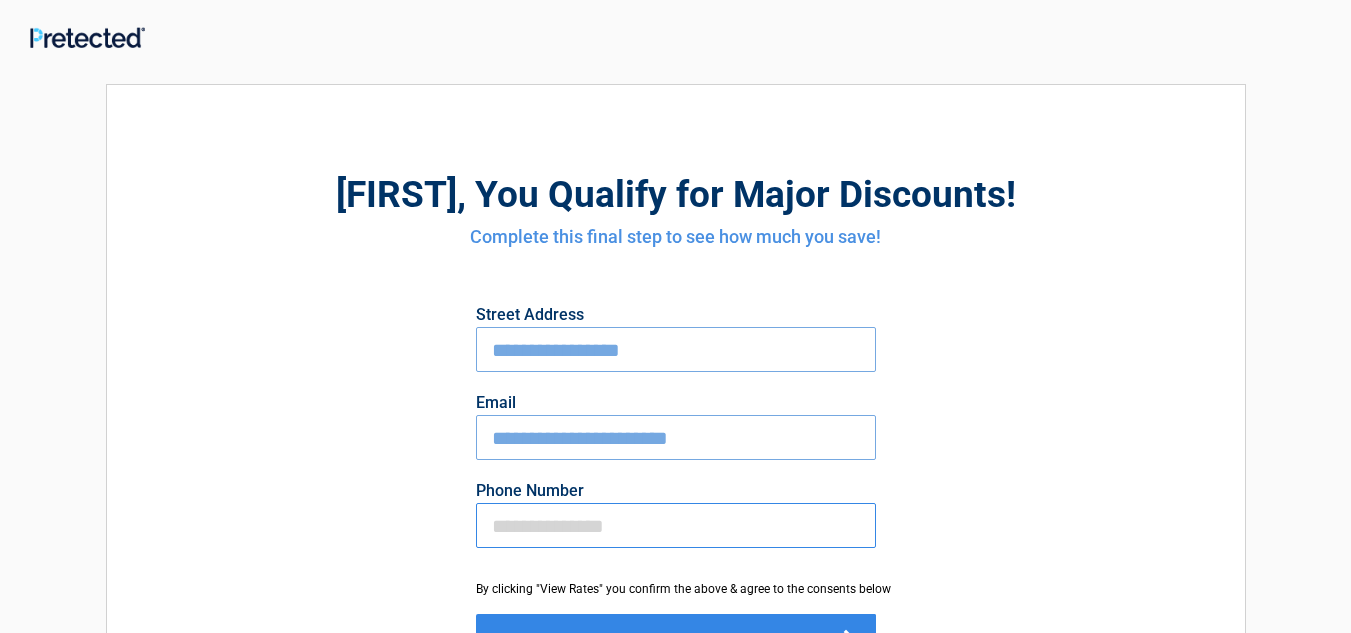 click on "Phone Number" at bounding box center (676, 525) 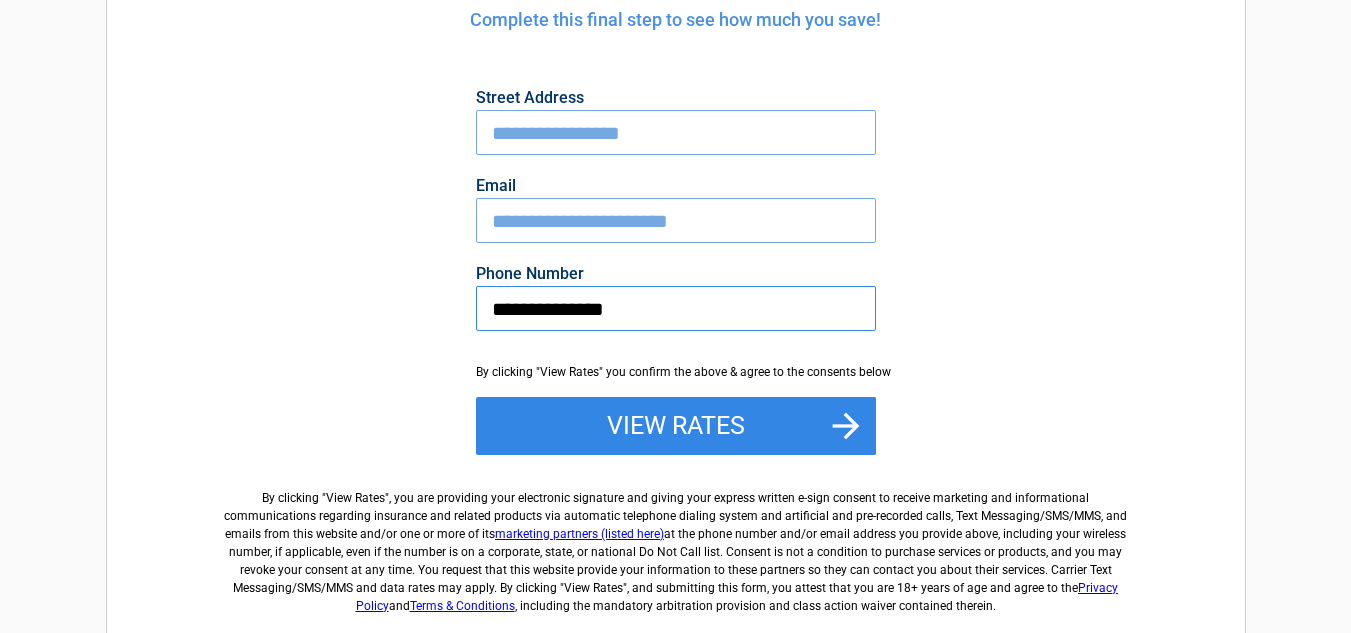 scroll, scrollTop: 222, scrollLeft: 0, axis: vertical 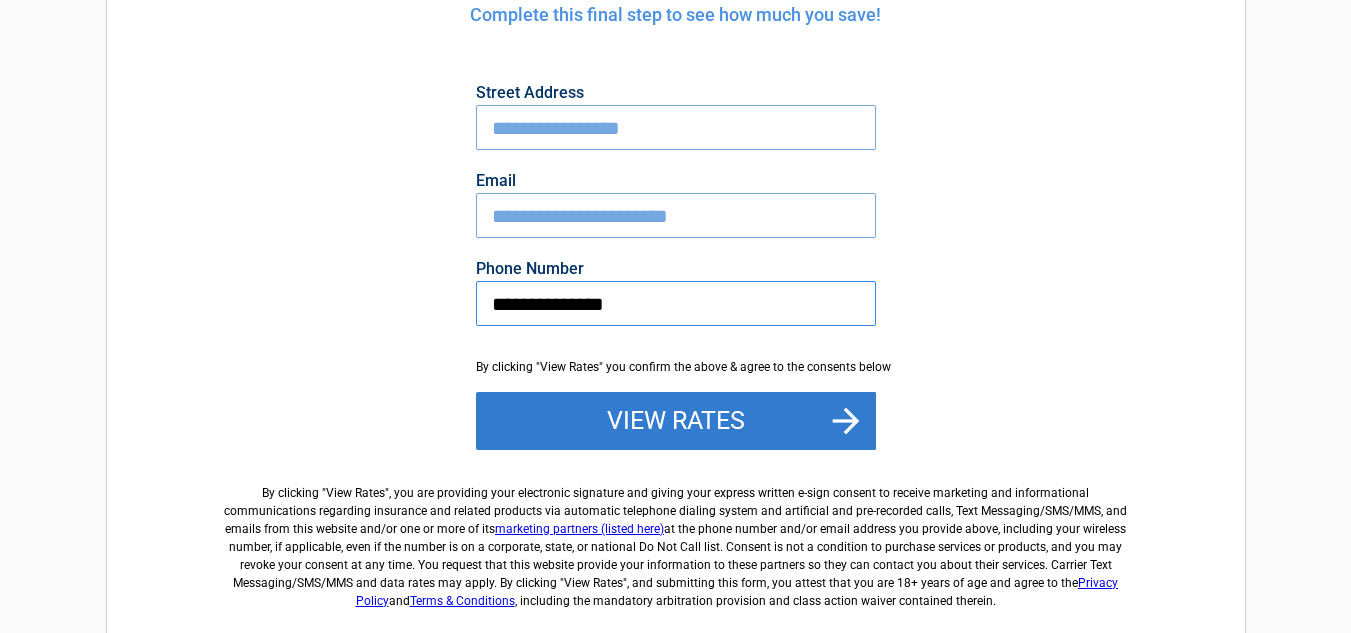 type on "**********" 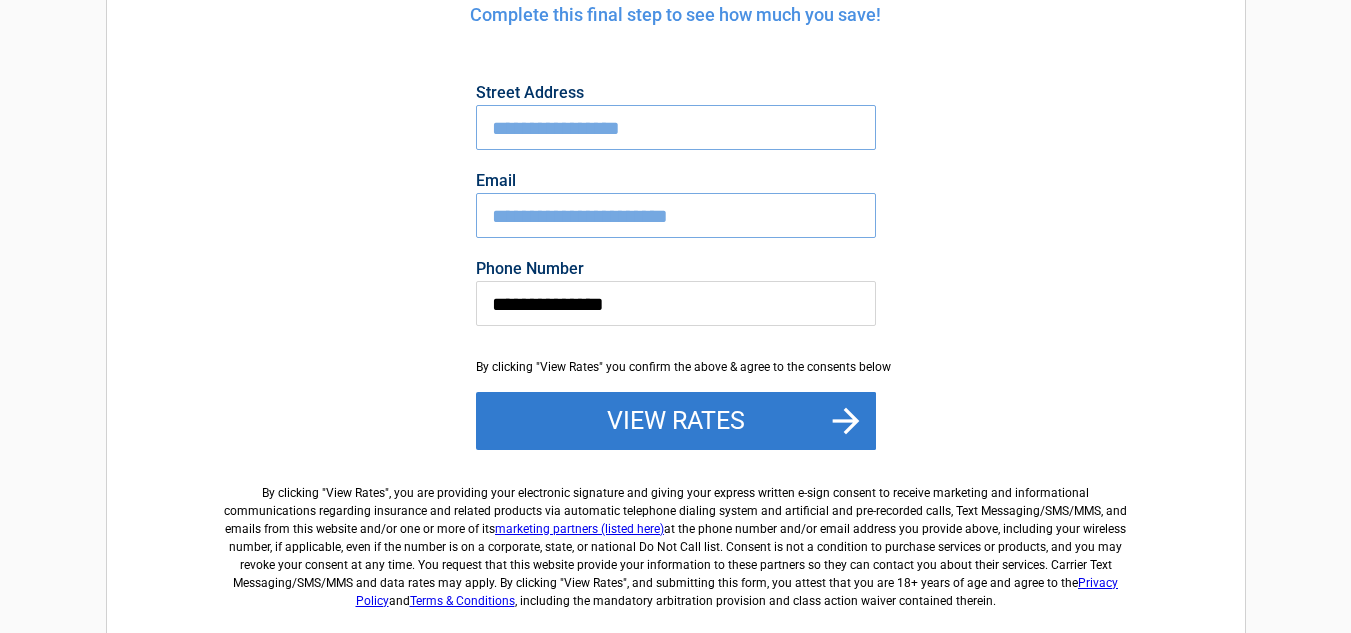 click on "View Rates" at bounding box center (676, 421) 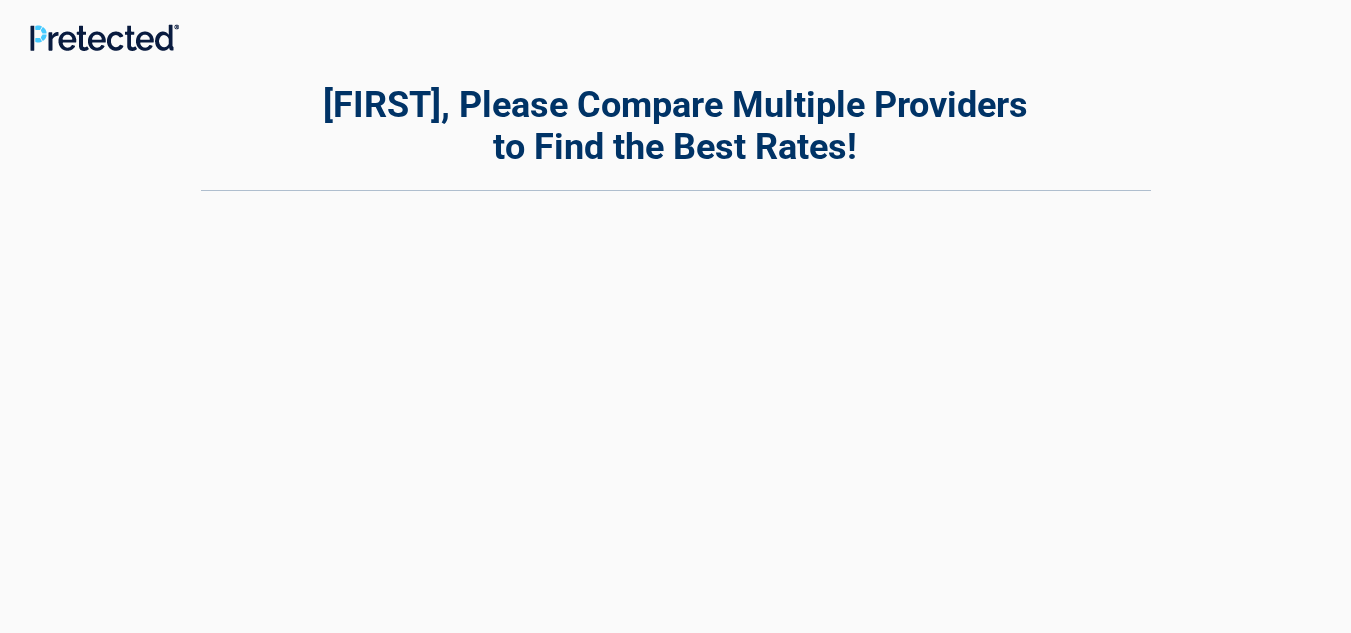 scroll, scrollTop: 0, scrollLeft: 0, axis: both 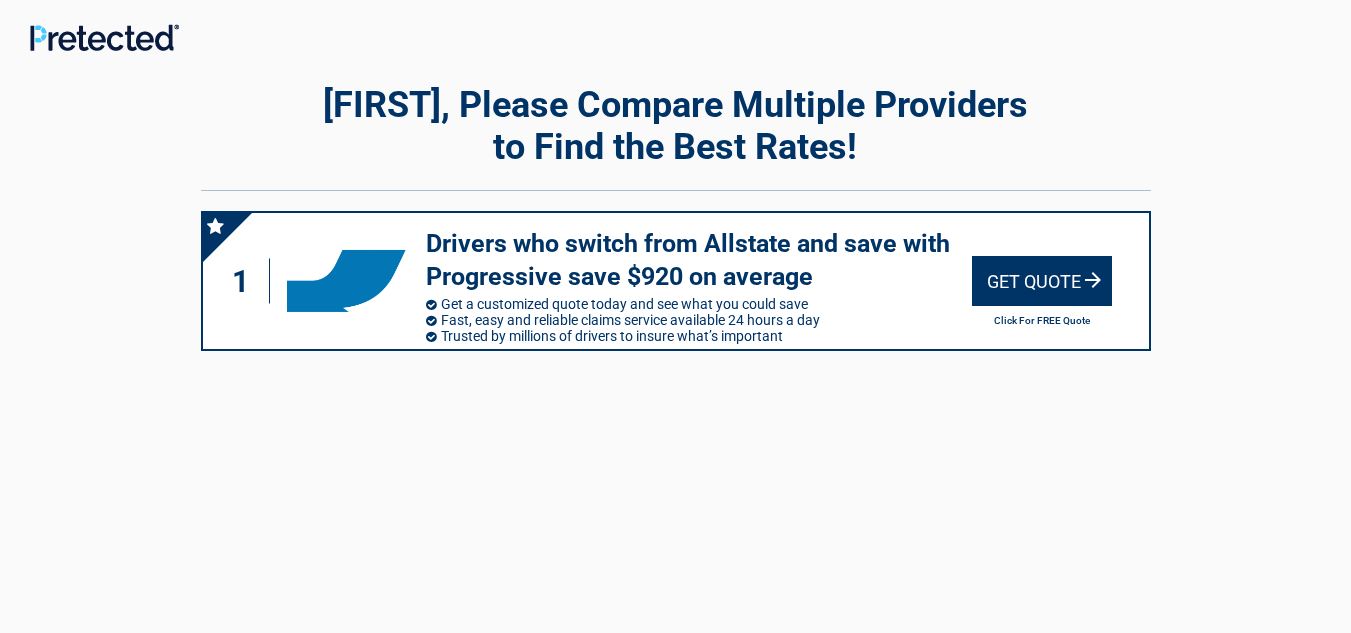click on "Get Quote" at bounding box center (1042, 281) 